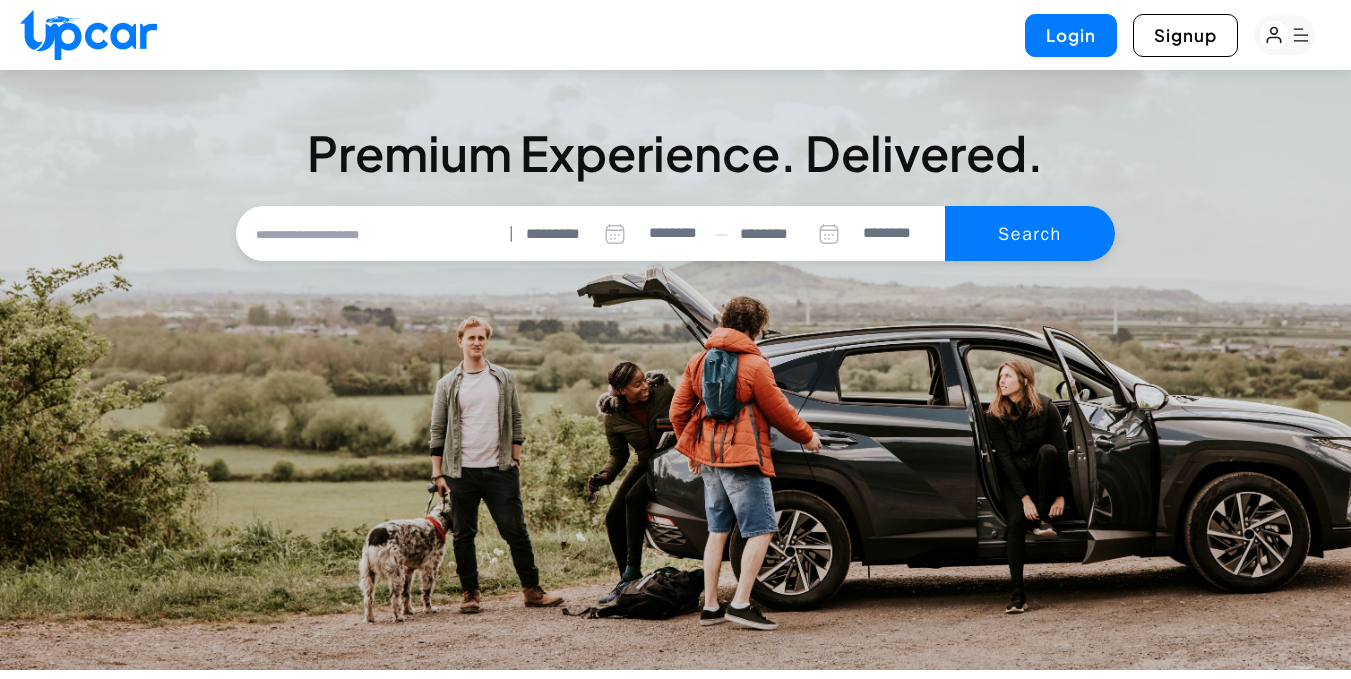 select on "********" 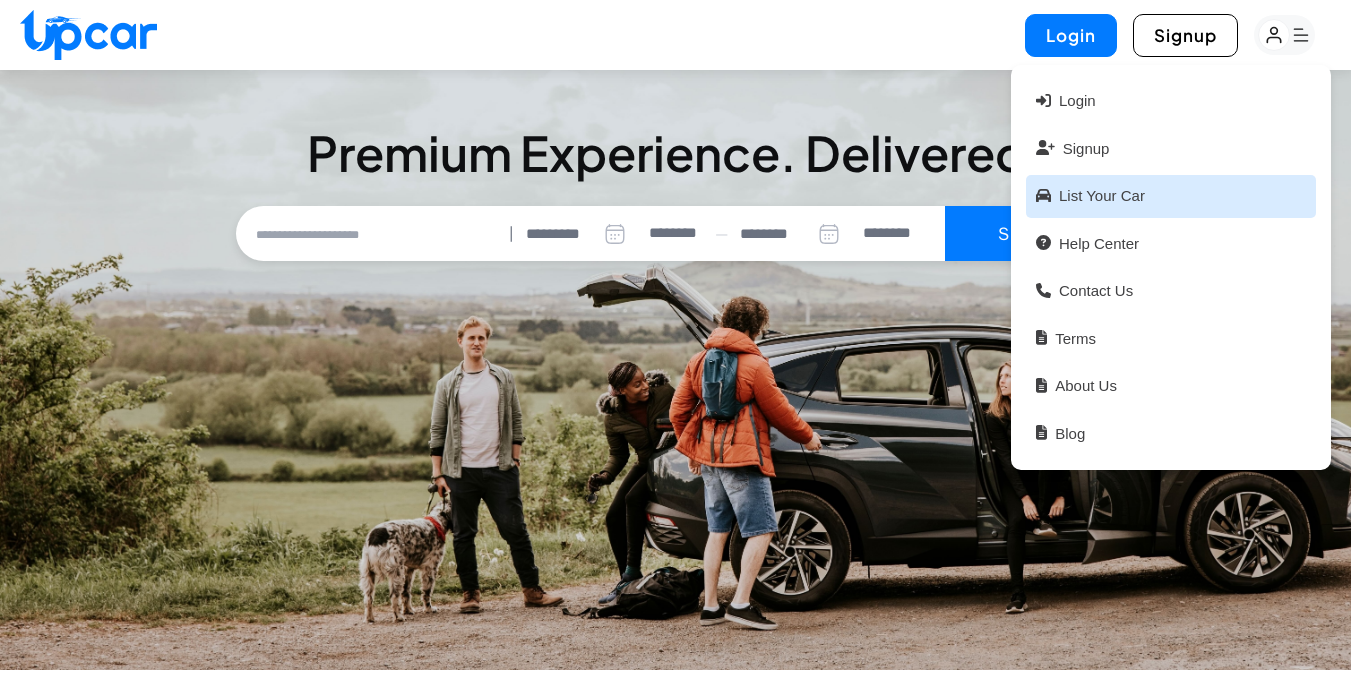 click on "List your car" at bounding box center (1171, 196) 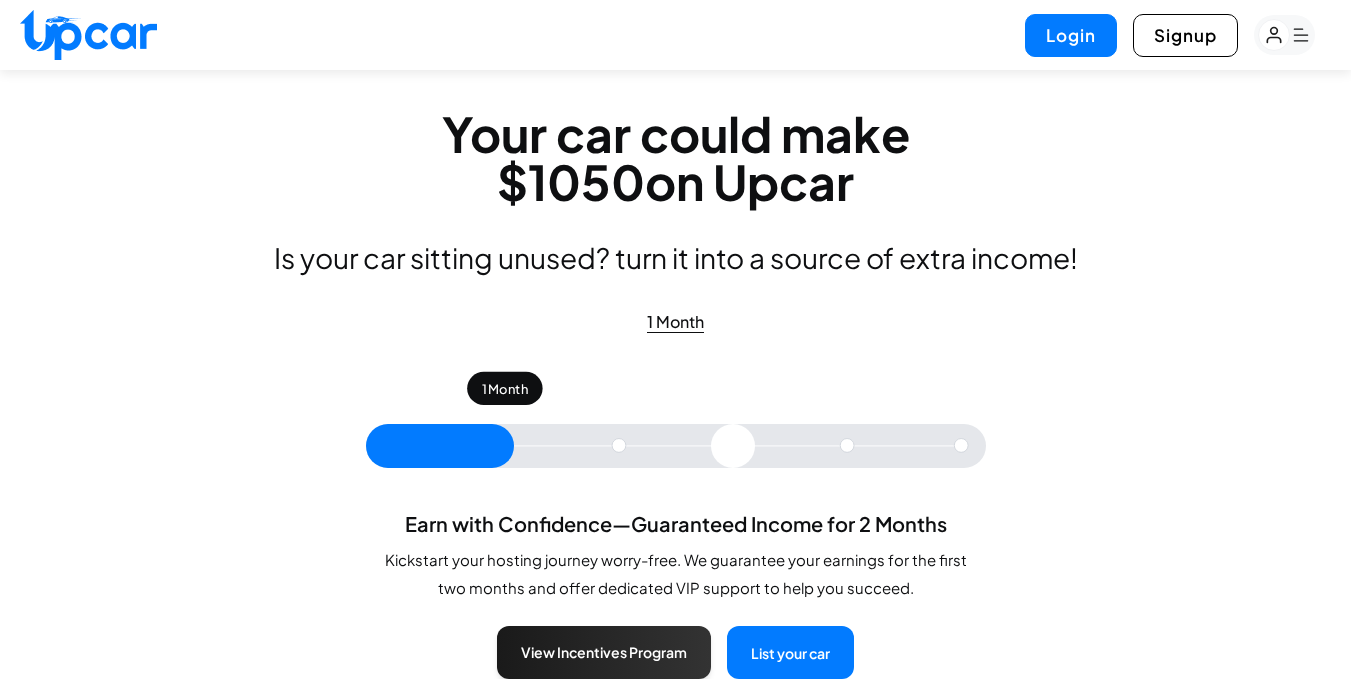 type on "*" 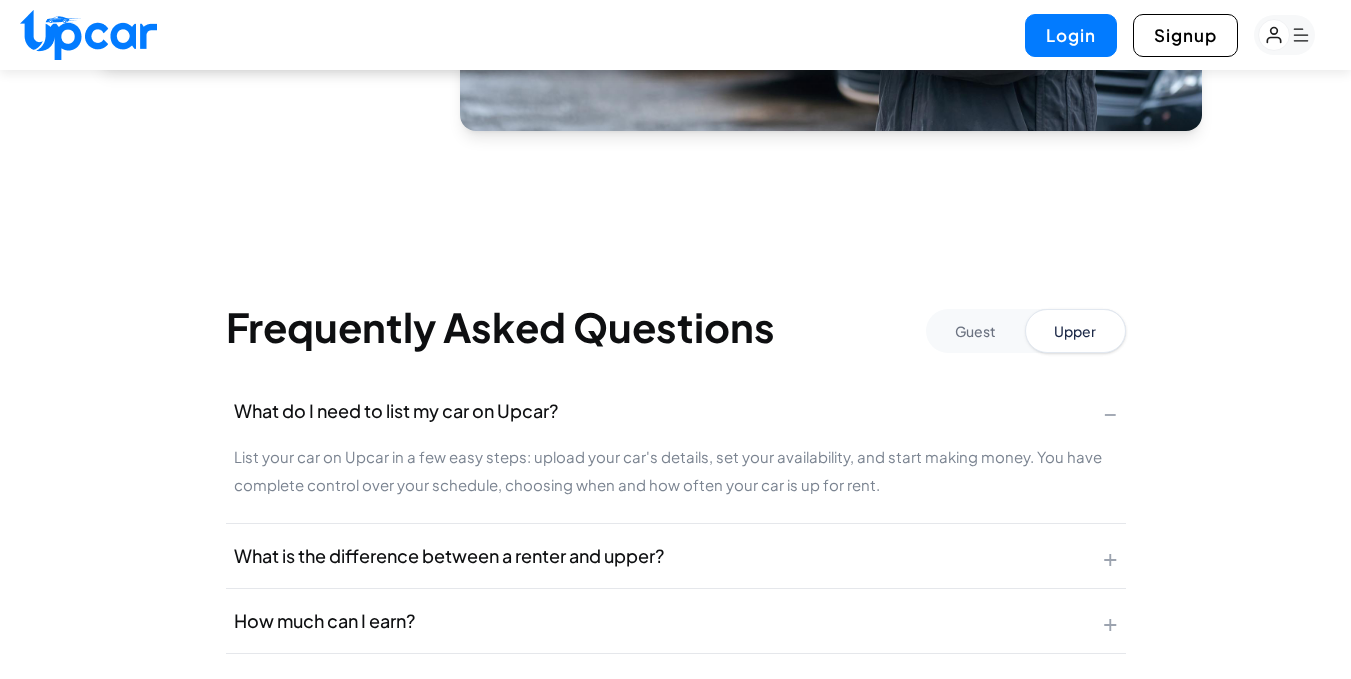 scroll, scrollTop: 3469, scrollLeft: 0, axis: vertical 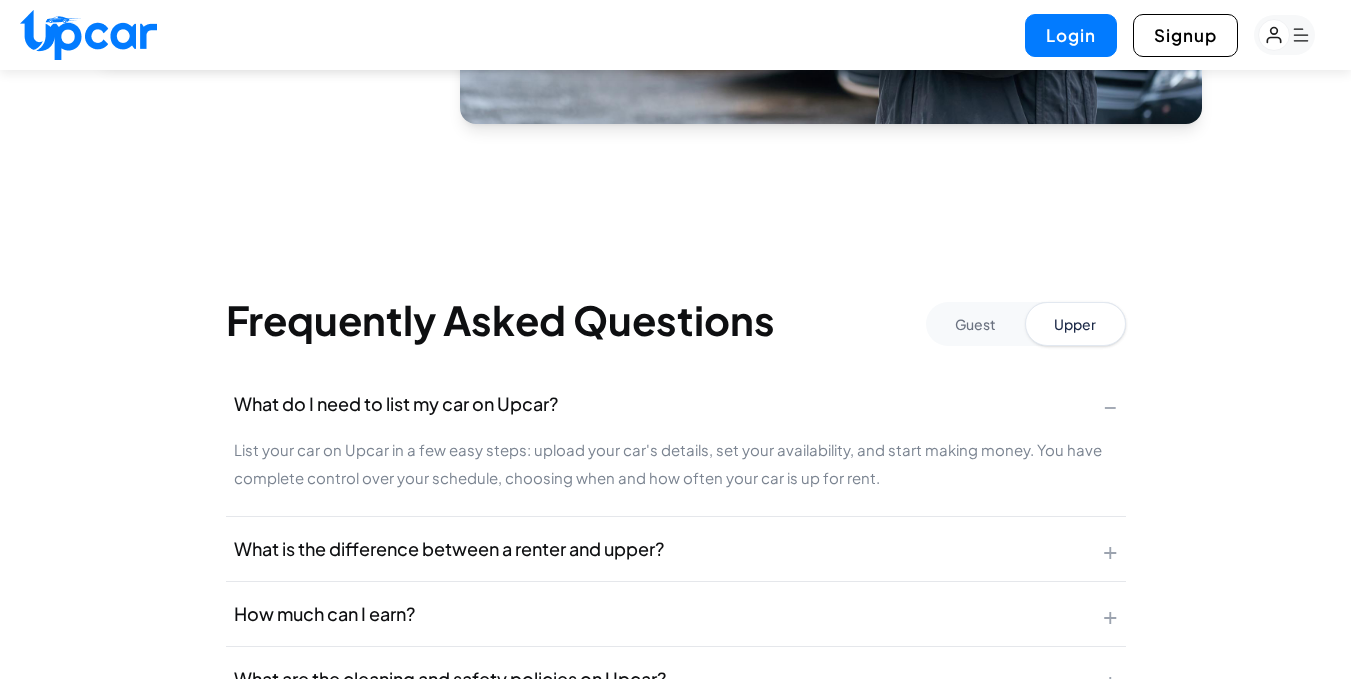 click on "What is the difference between a renter and upper? +" at bounding box center (676, 549) 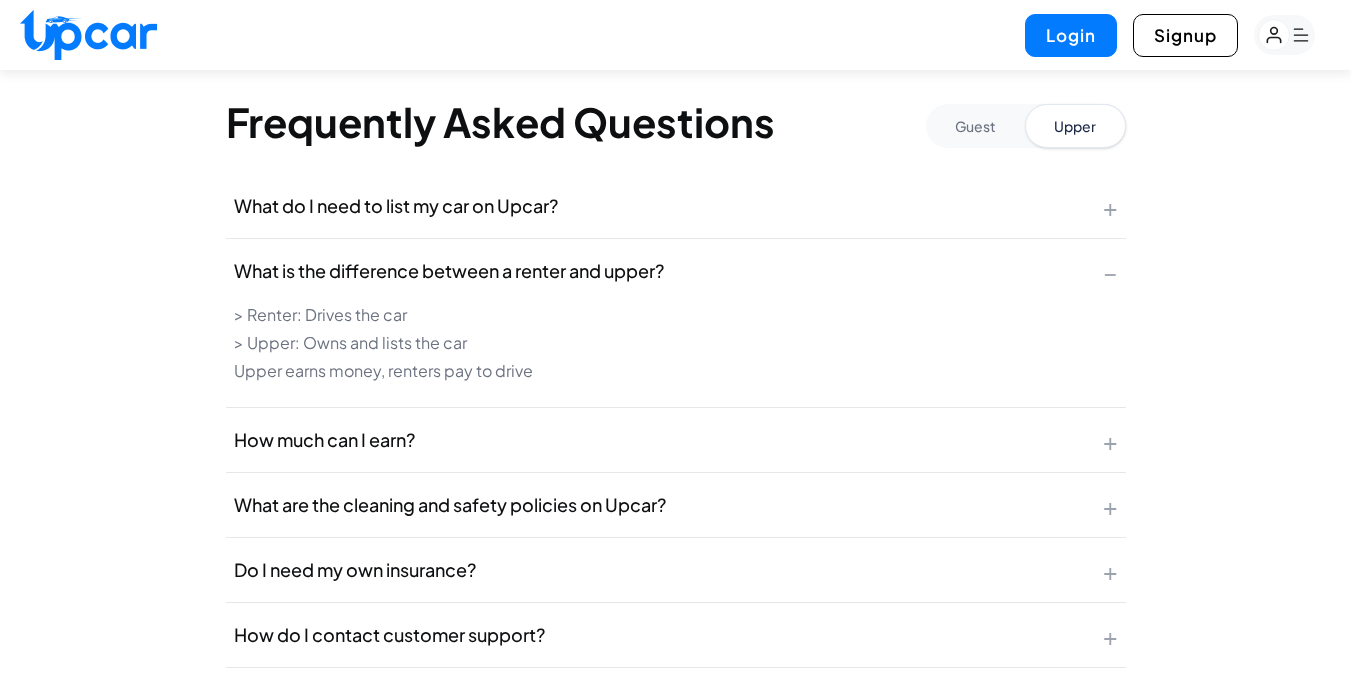 scroll, scrollTop: 3696, scrollLeft: 0, axis: vertical 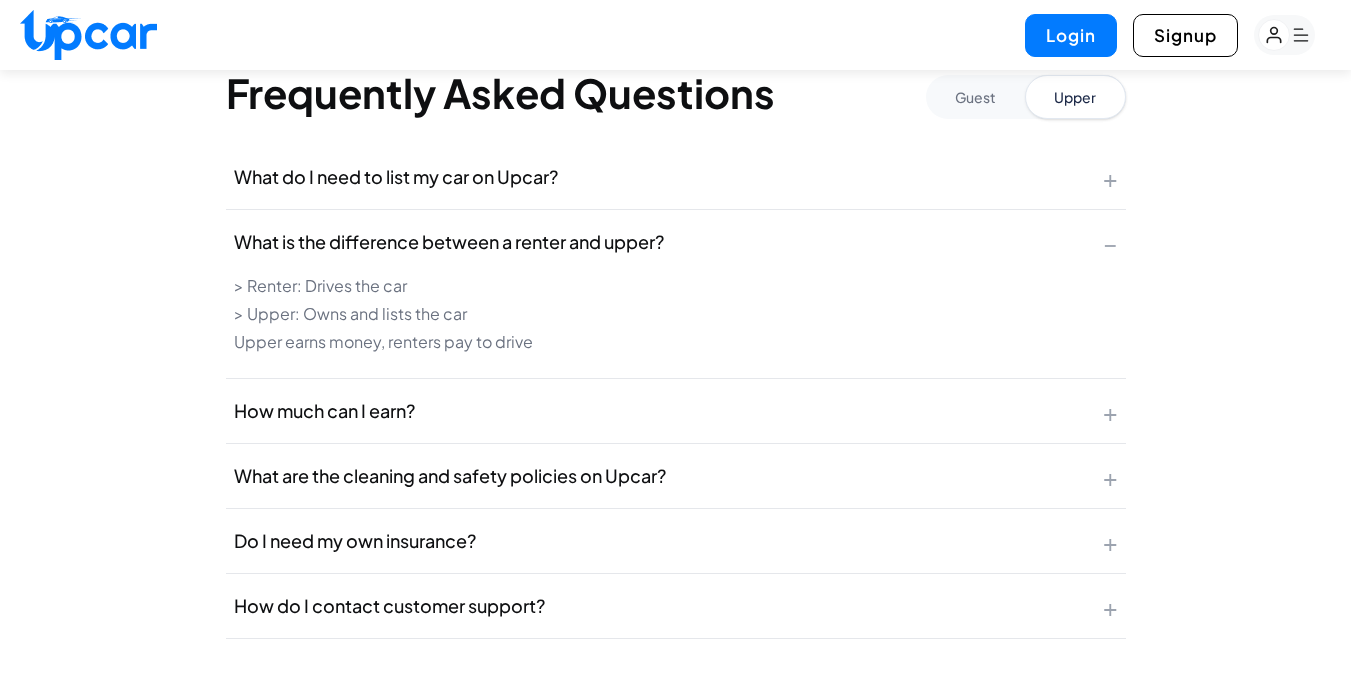 click on "+" at bounding box center [1110, 411] 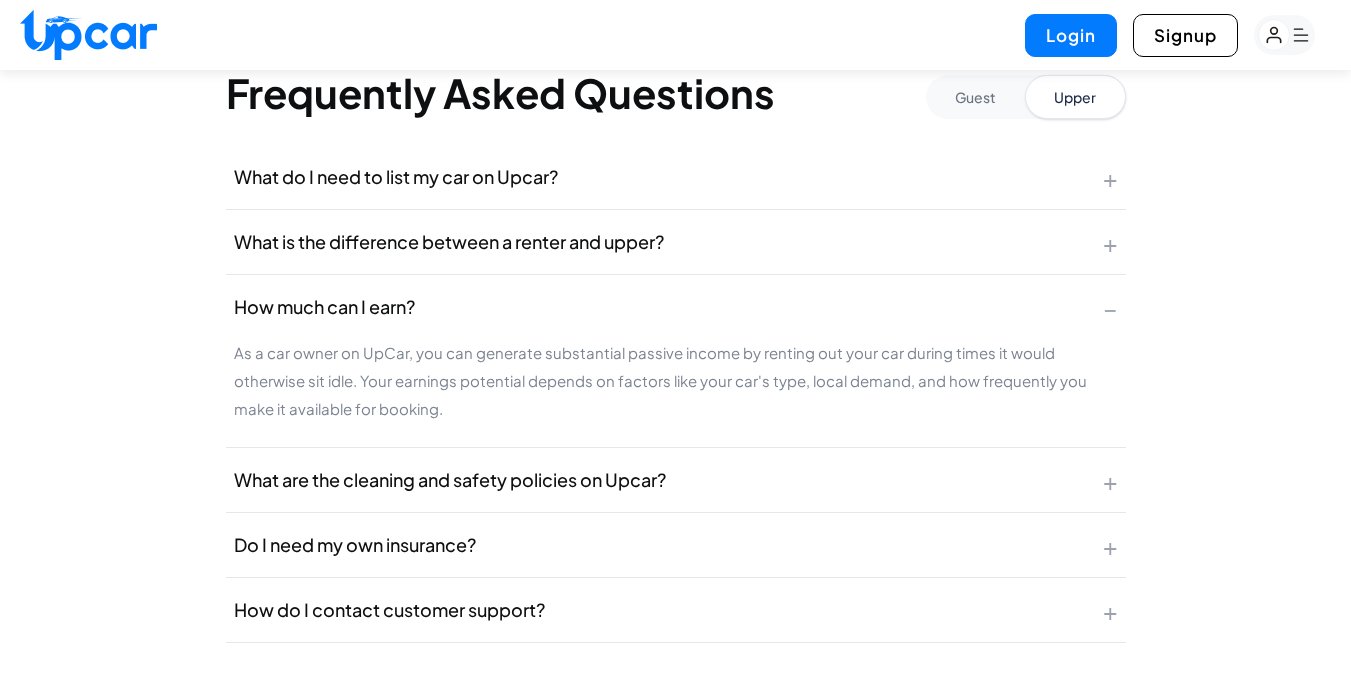 click on "+" at bounding box center [1110, 480] 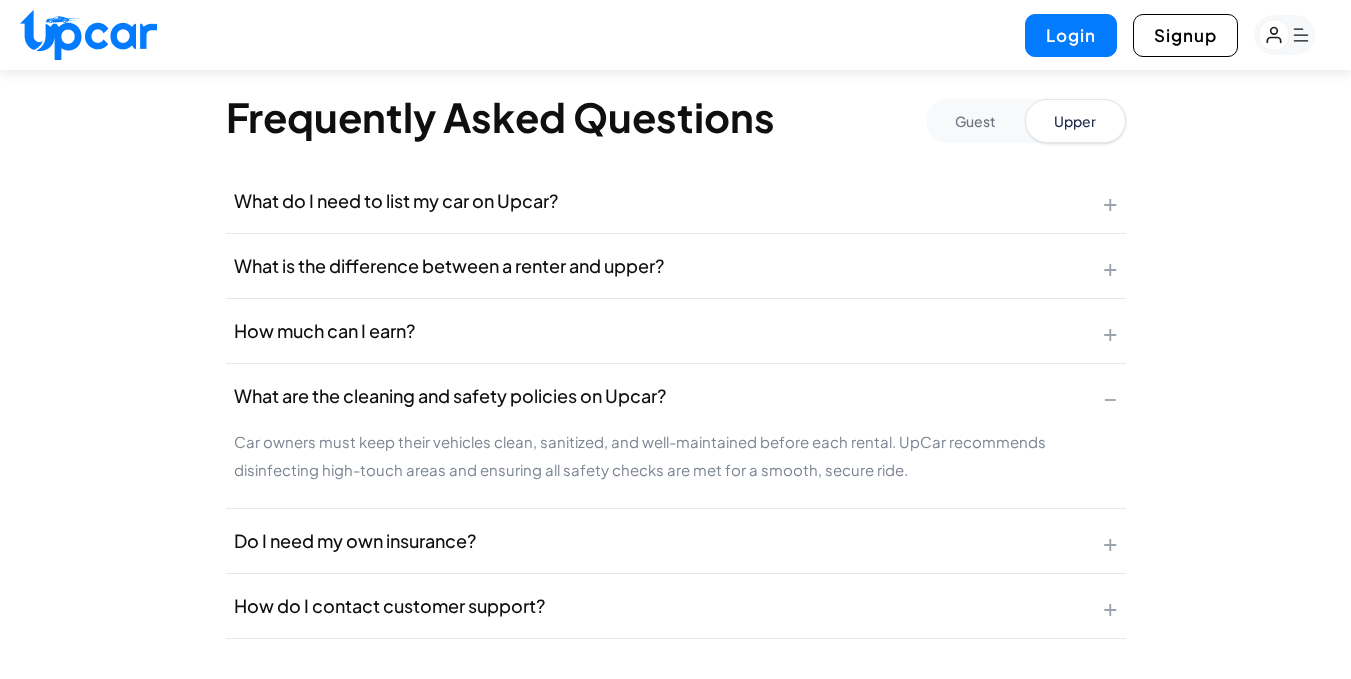scroll, scrollTop: 3672, scrollLeft: 0, axis: vertical 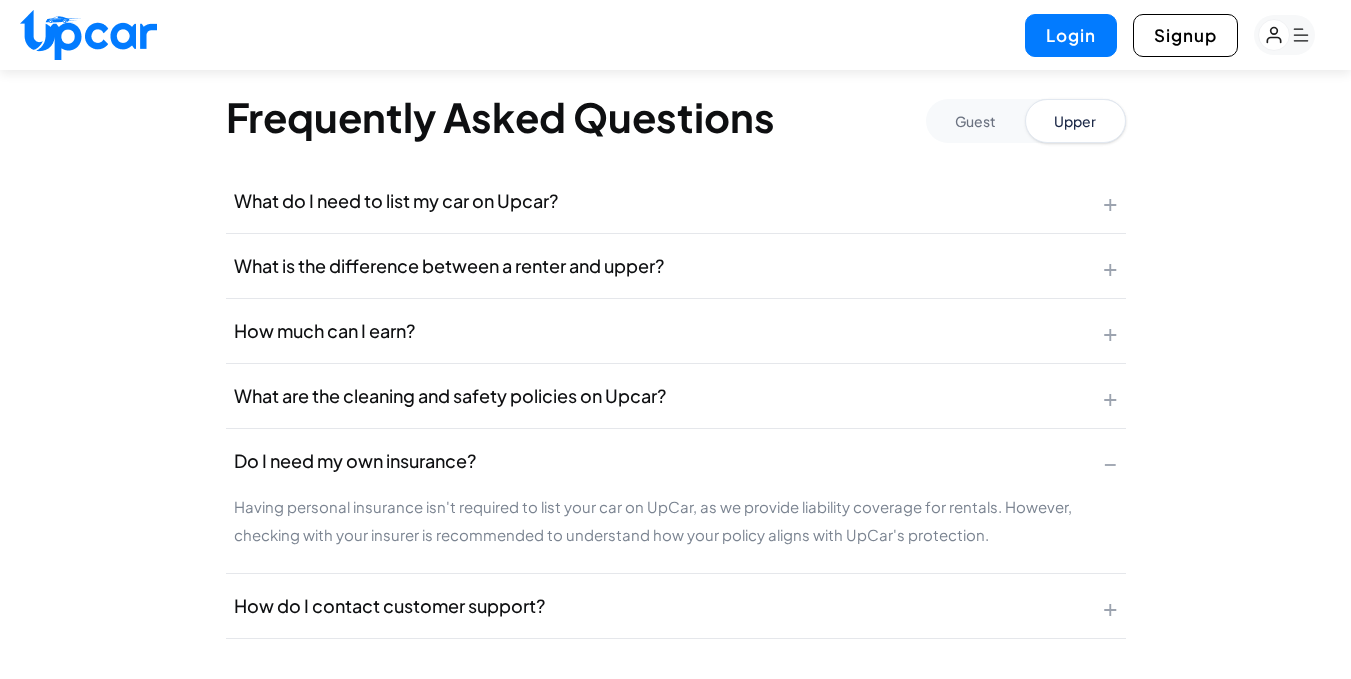 click on "How do I contact customer support? +" at bounding box center [676, 606] 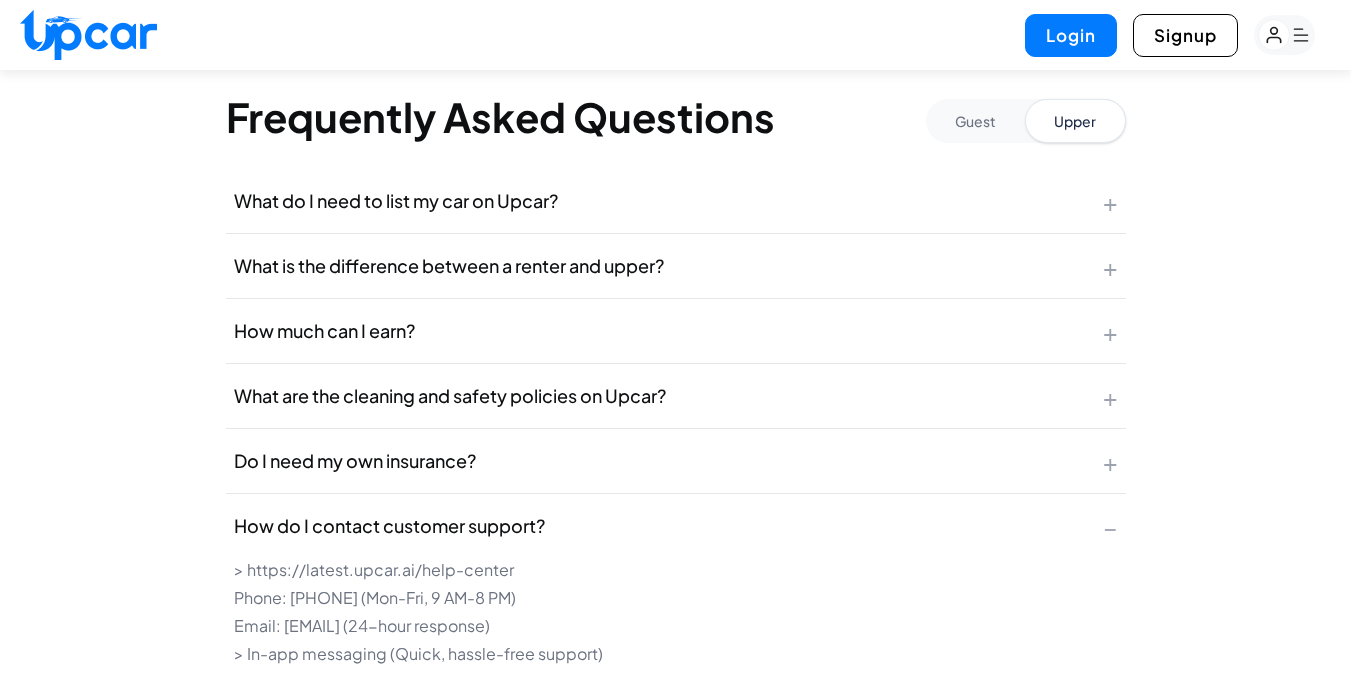 scroll, scrollTop: 3724, scrollLeft: 0, axis: vertical 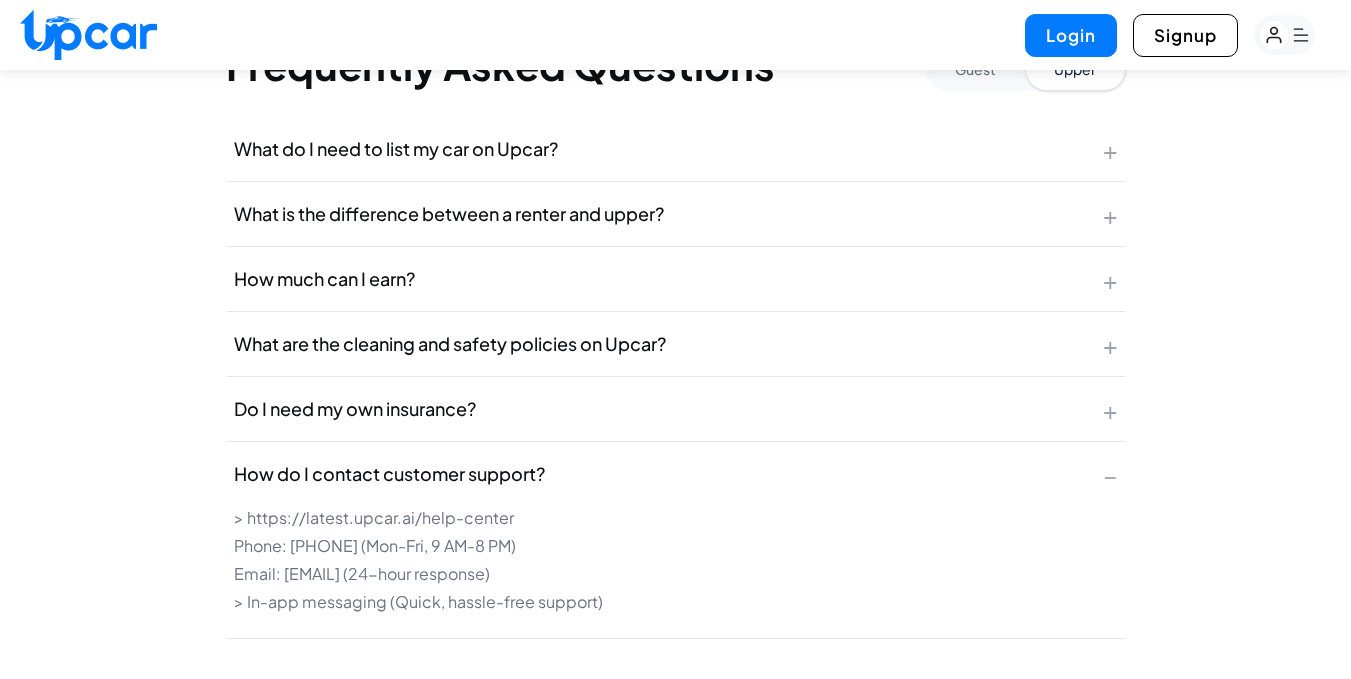 click on "Do I need my own insurance? +" at bounding box center (676, 409) 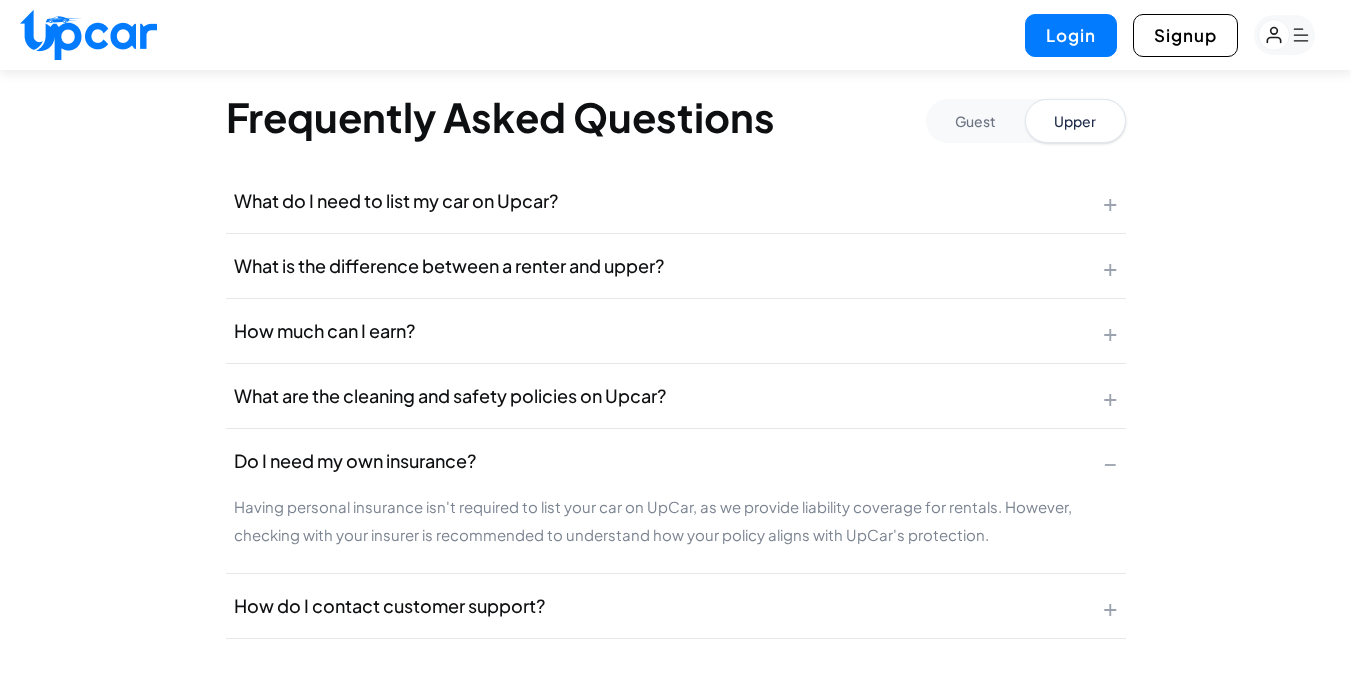 scroll, scrollTop: 3672, scrollLeft: 0, axis: vertical 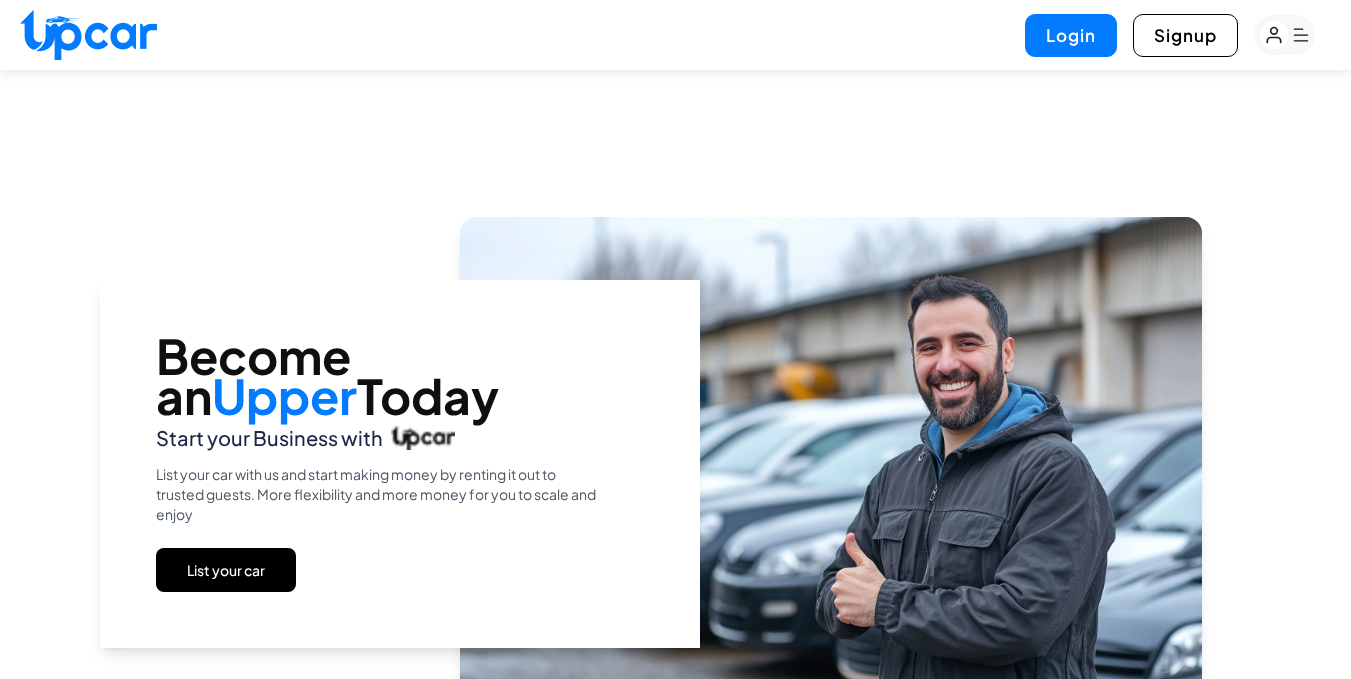 click on "List your car" at bounding box center (226, 570) 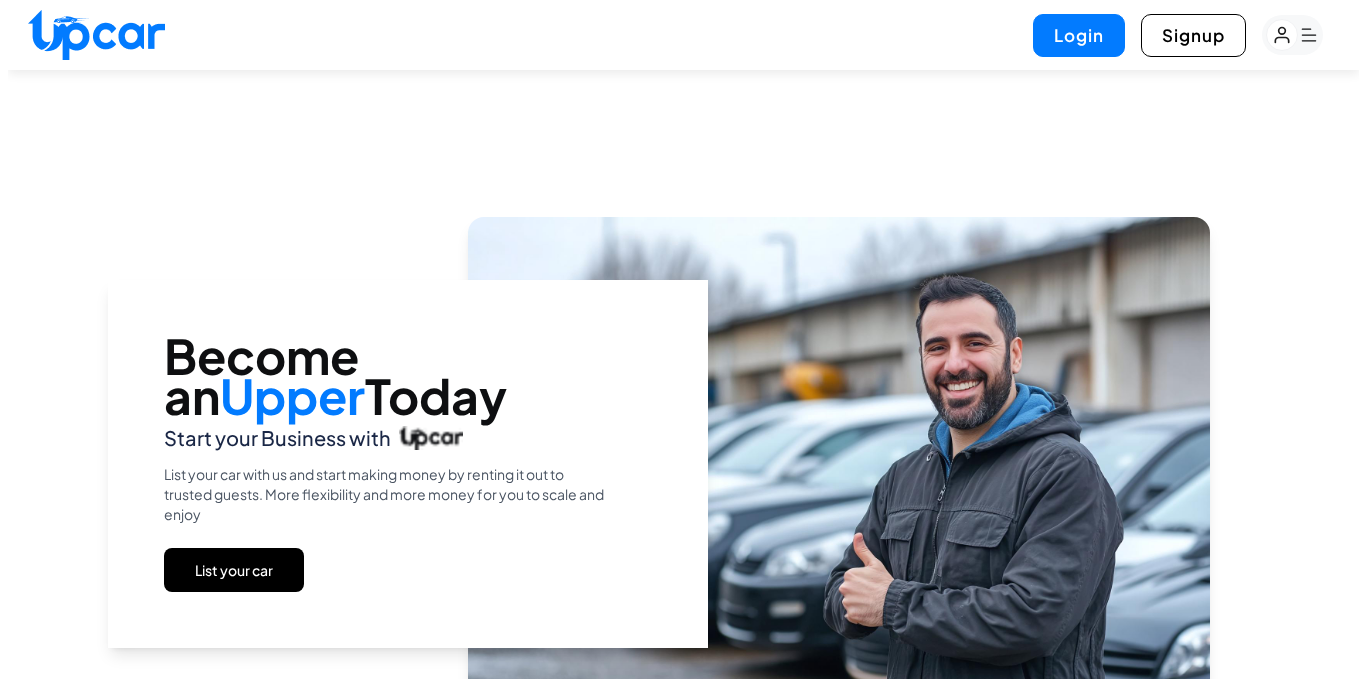 scroll, scrollTop: 0, scrollLeft: 0, axis: both 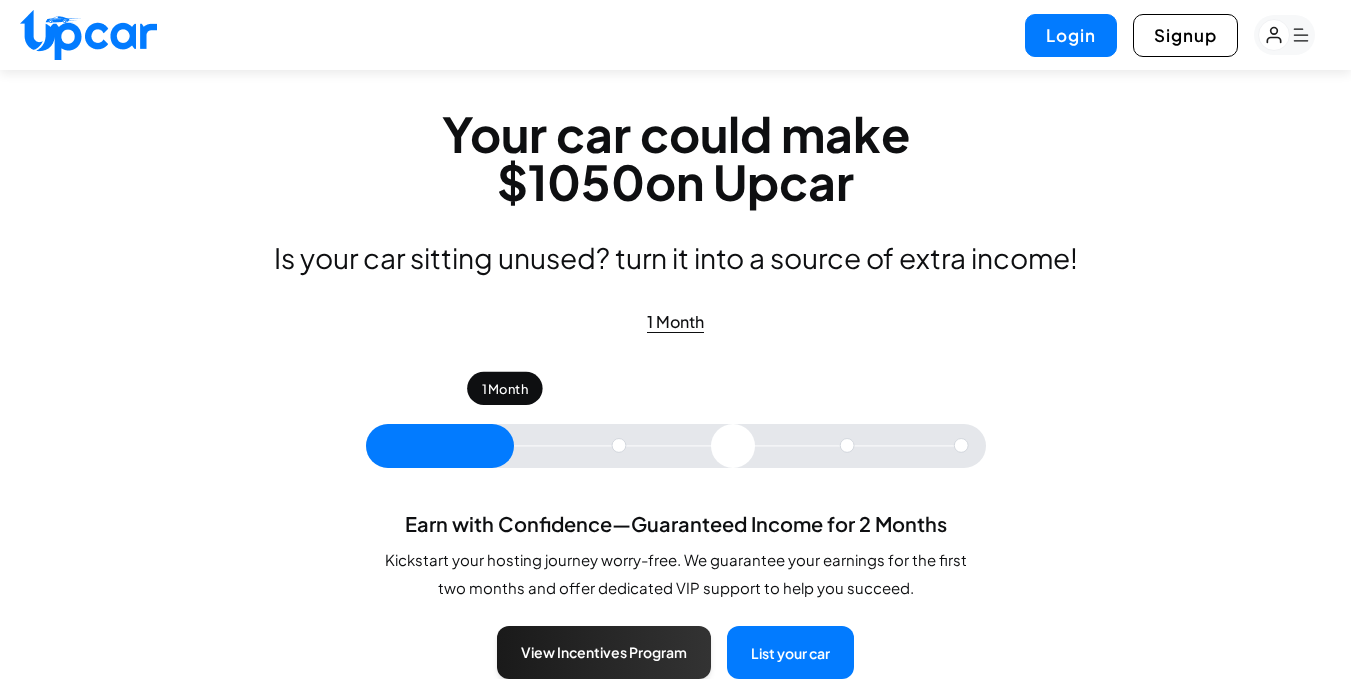 click on "Your car could make  $ 1050  on Upcar Is your car sitting unused? turn it into a source of extra income!   1   Month" at bounding box center [676, 222] 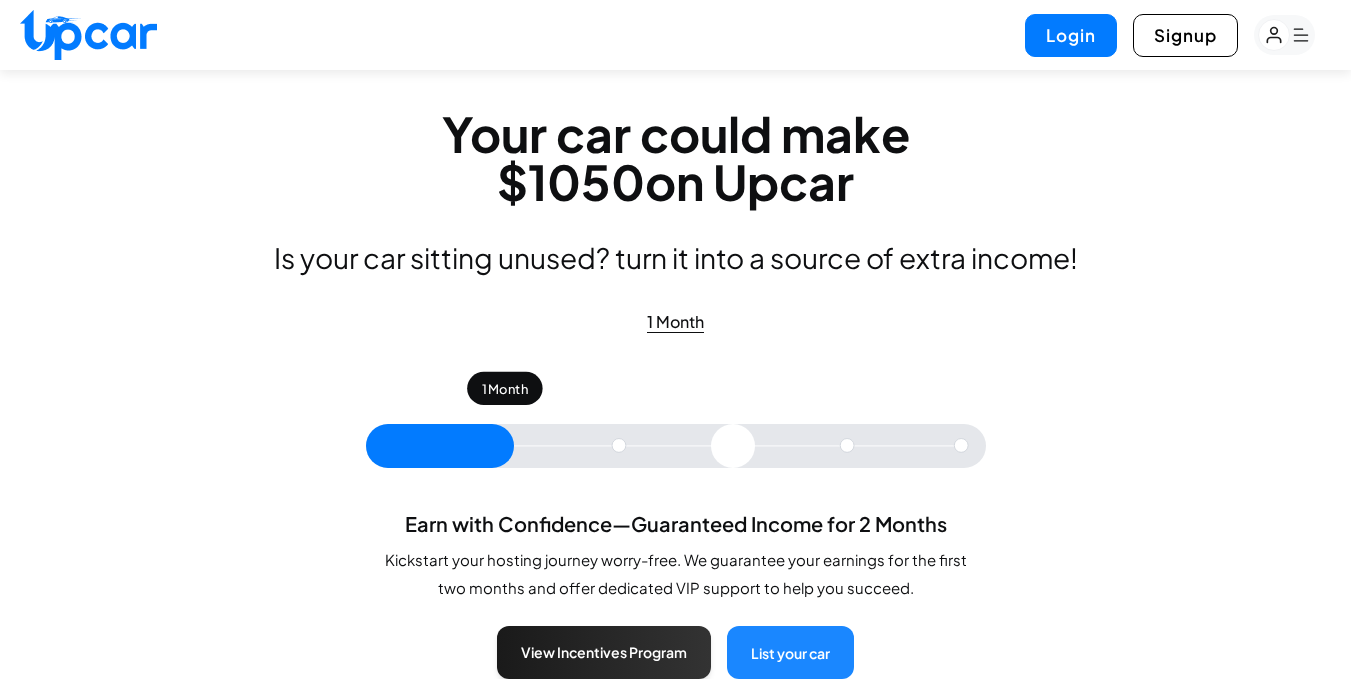 click on "List your car" at bounding box center (790, 652) 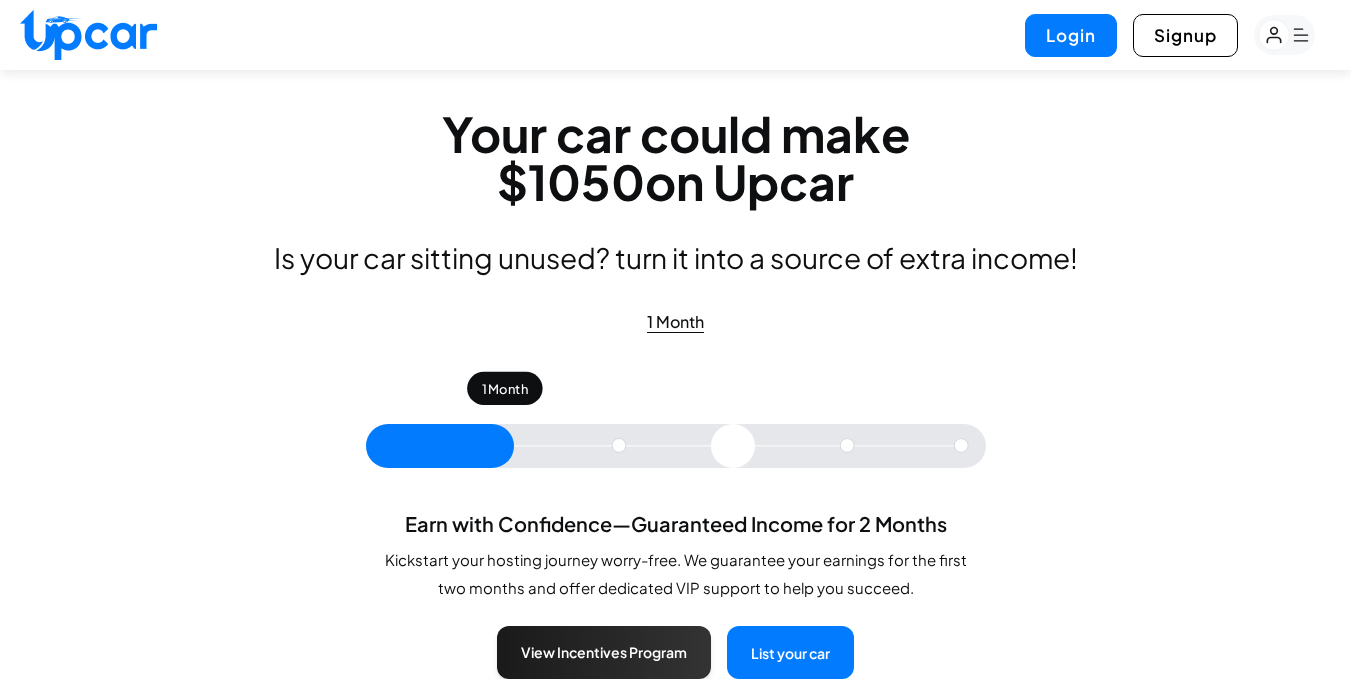 click on "Your car could make  $ 1050  on Upcar Is your car sitting unused? turn it into a source of extra income!   1   Month 1   Month Earn with Confidence—Guaranteed Income for 2 Months Kickstart your hosting journey worry-free. We guarantee your earnings for the first two months and offer dedicated VIP support to help you succeed. View Incentives Program List your car" at bounding box center (676, 394) 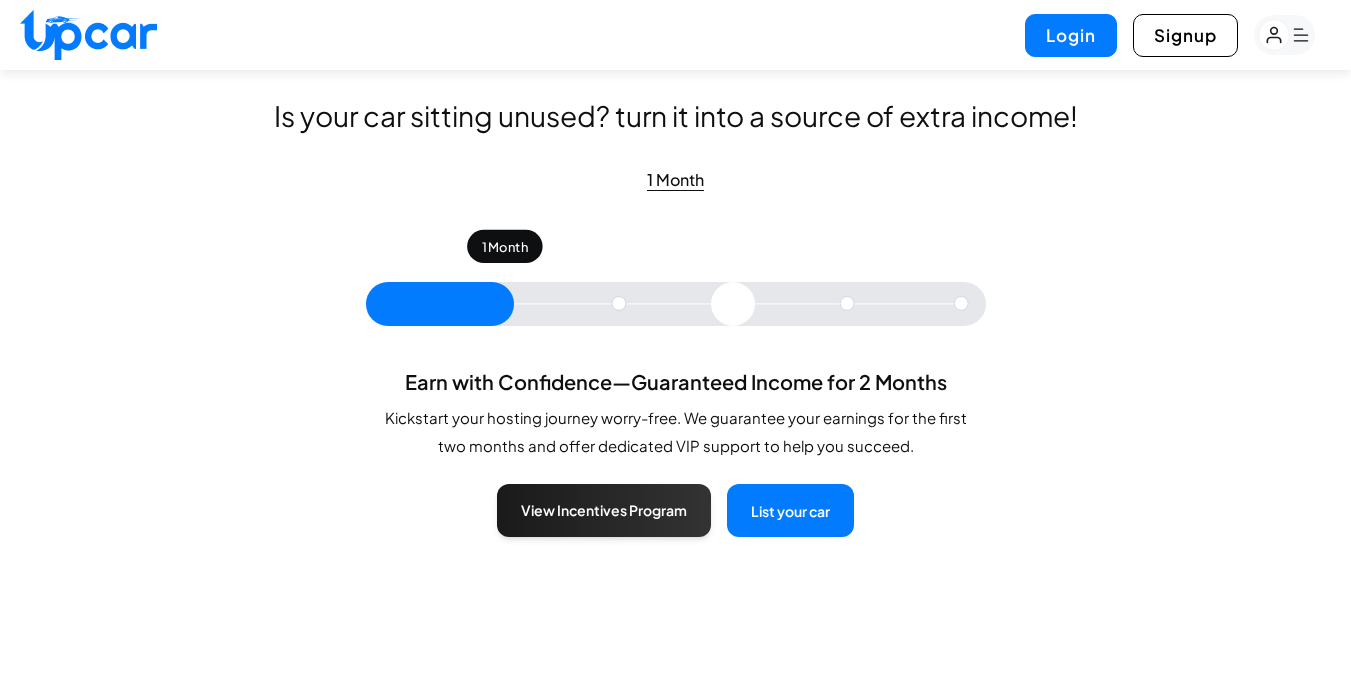 scroll, scrollTop: 210, scrollLeft: 0, axis: vertical 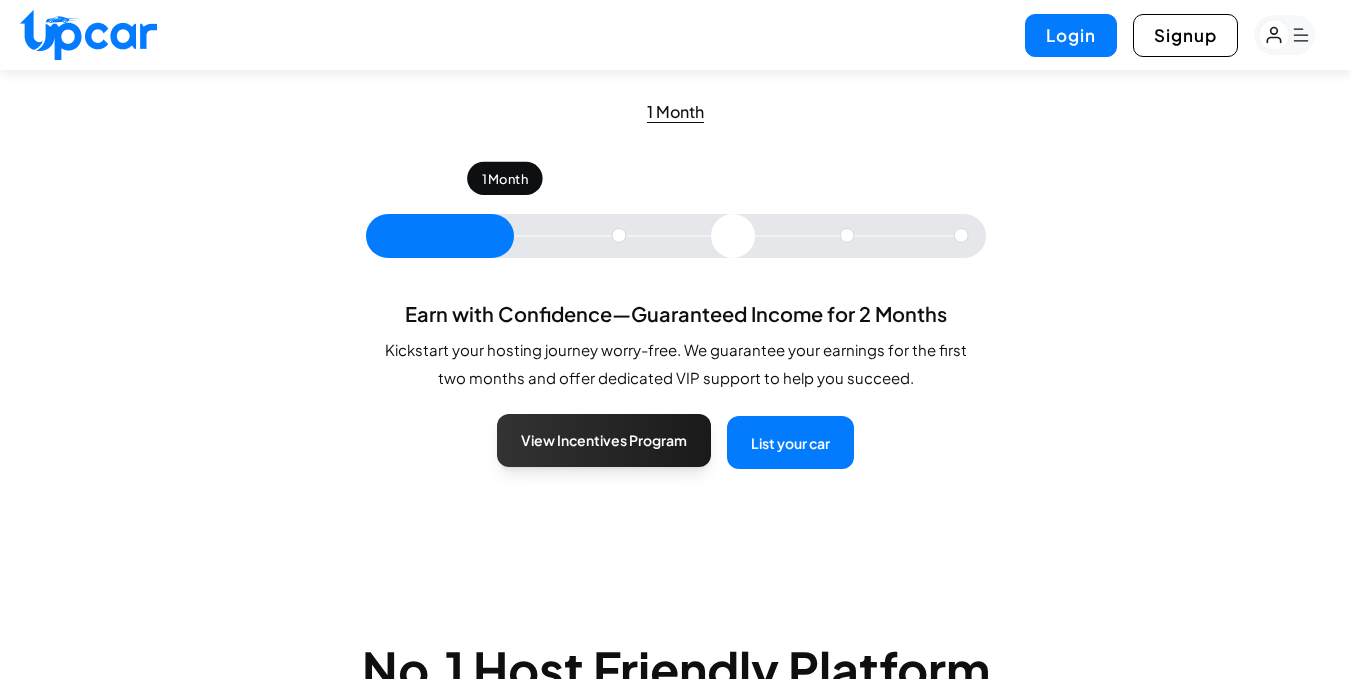 click on "View Incentives Program" at bounding box center (604, 440) 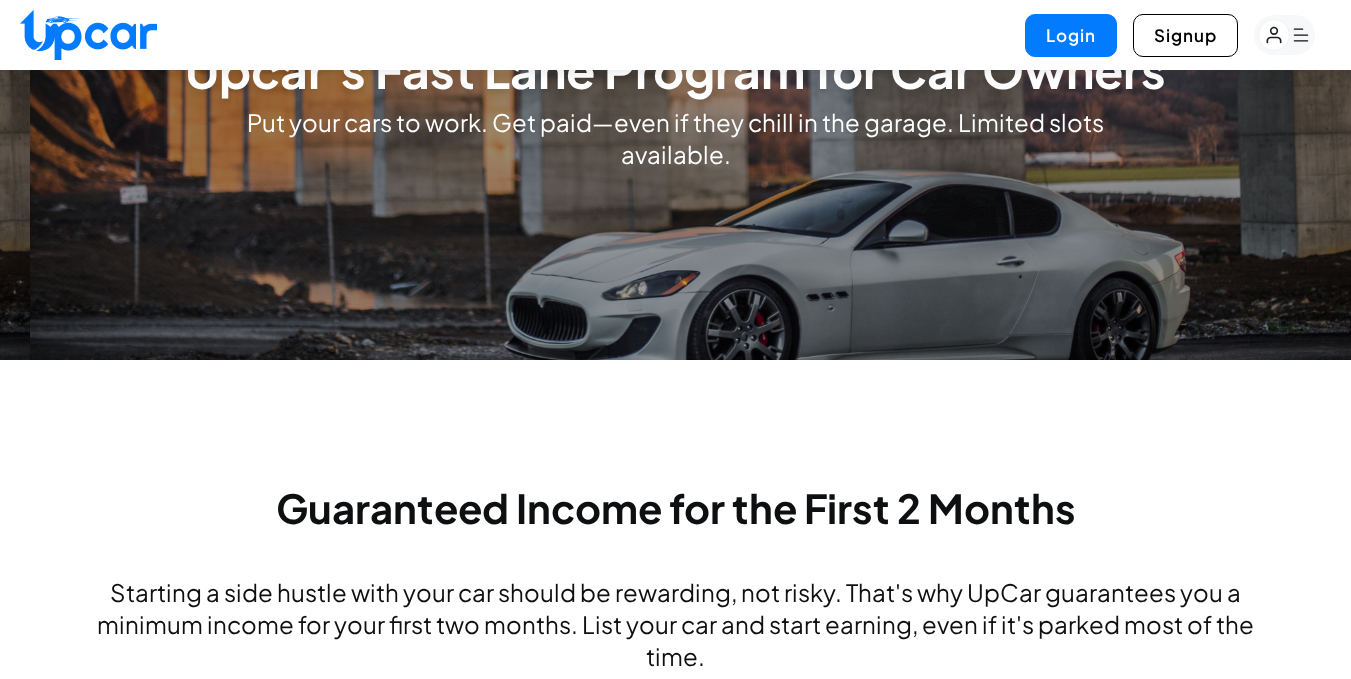 scroll, scrollTop: 0, scrollLeft: 0, axis: both 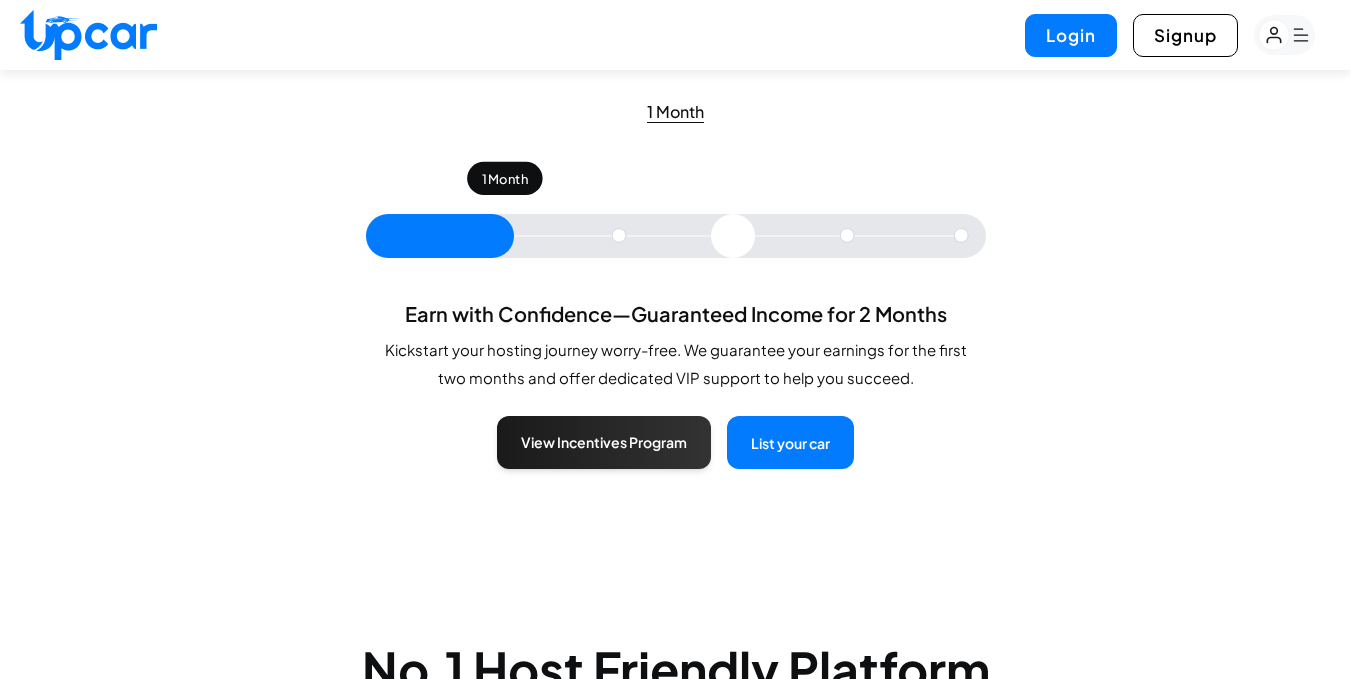 click on "1   Month Earn with Confidence—Guaranteed Income for 2 Months Kickstart your hosting journey worry-free. We guarantee your earnings for the first two months and offer dedicated VIP support to help you succeed. View Incentives Program List your car" at bounding box center (676, 344) 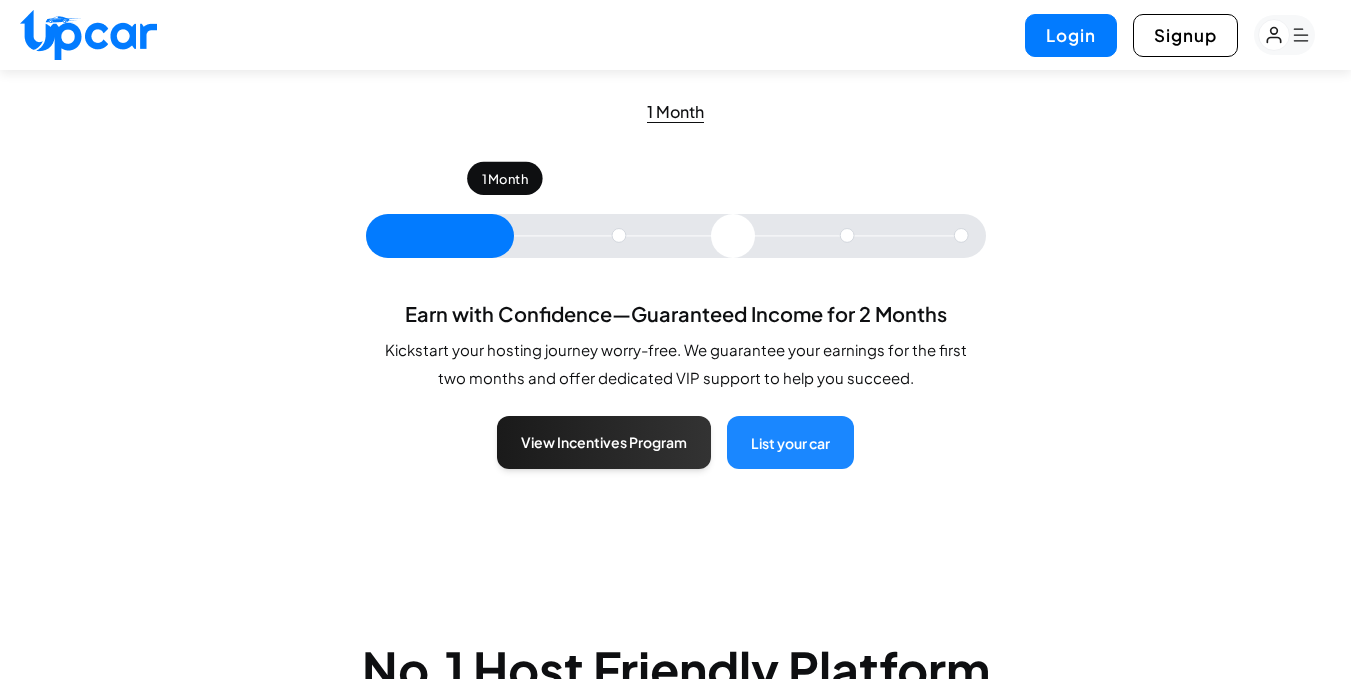 click on "List your car" at bounding box center (790, 442) 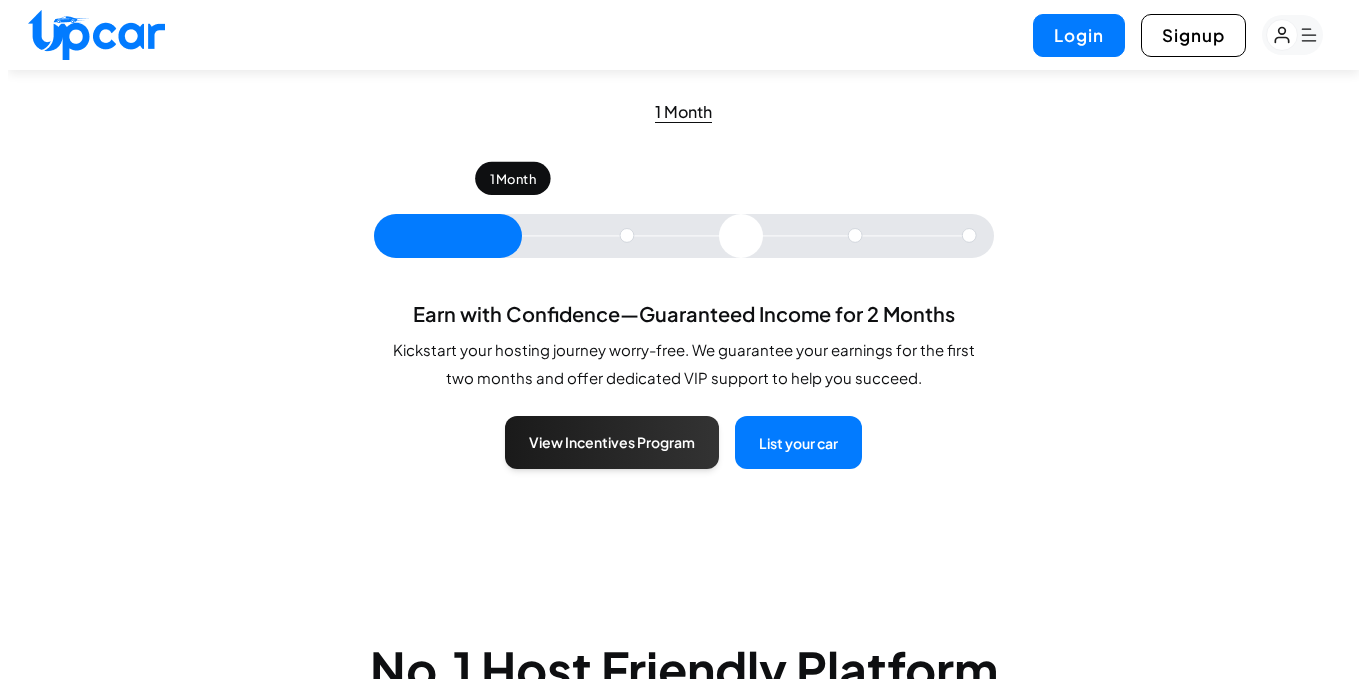 scroll, scrollTop: 0, scrollLeft: 0, axis: both 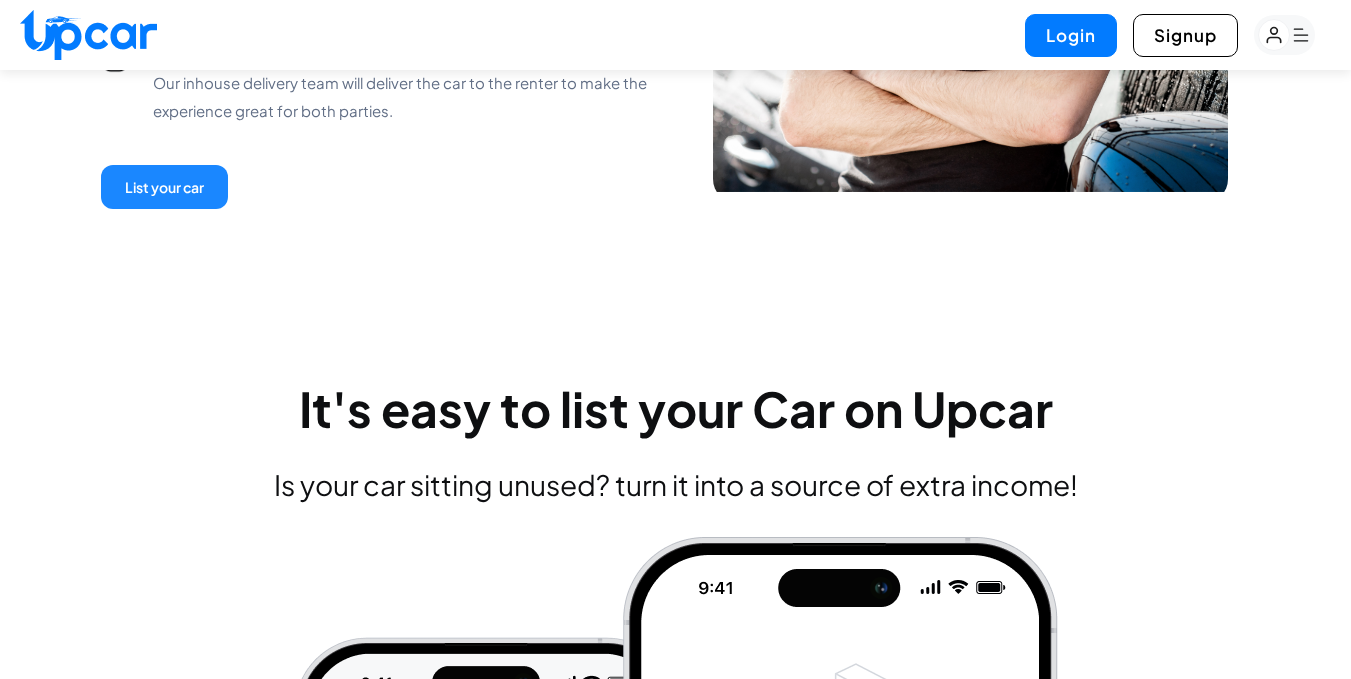 click on "List your car" at bounding box center [164, 187] 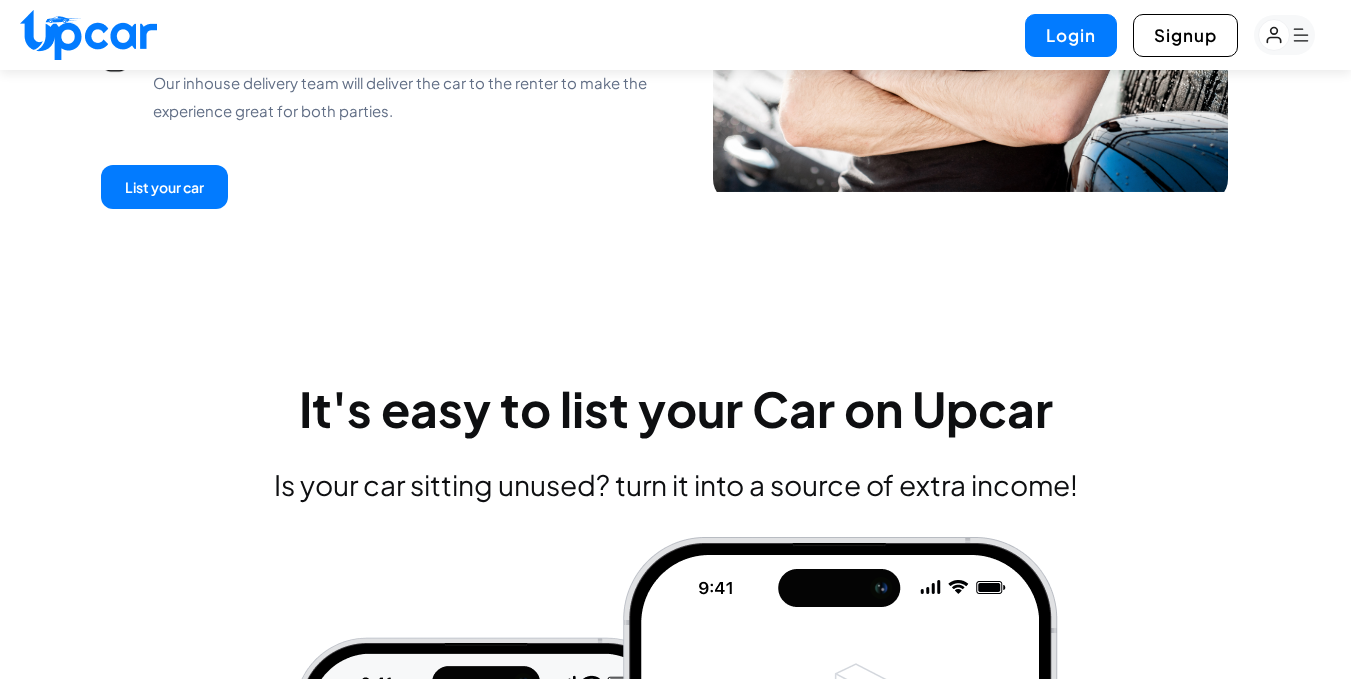 scroll, scrollTop: 0, scrollLeft: 0, axis: both 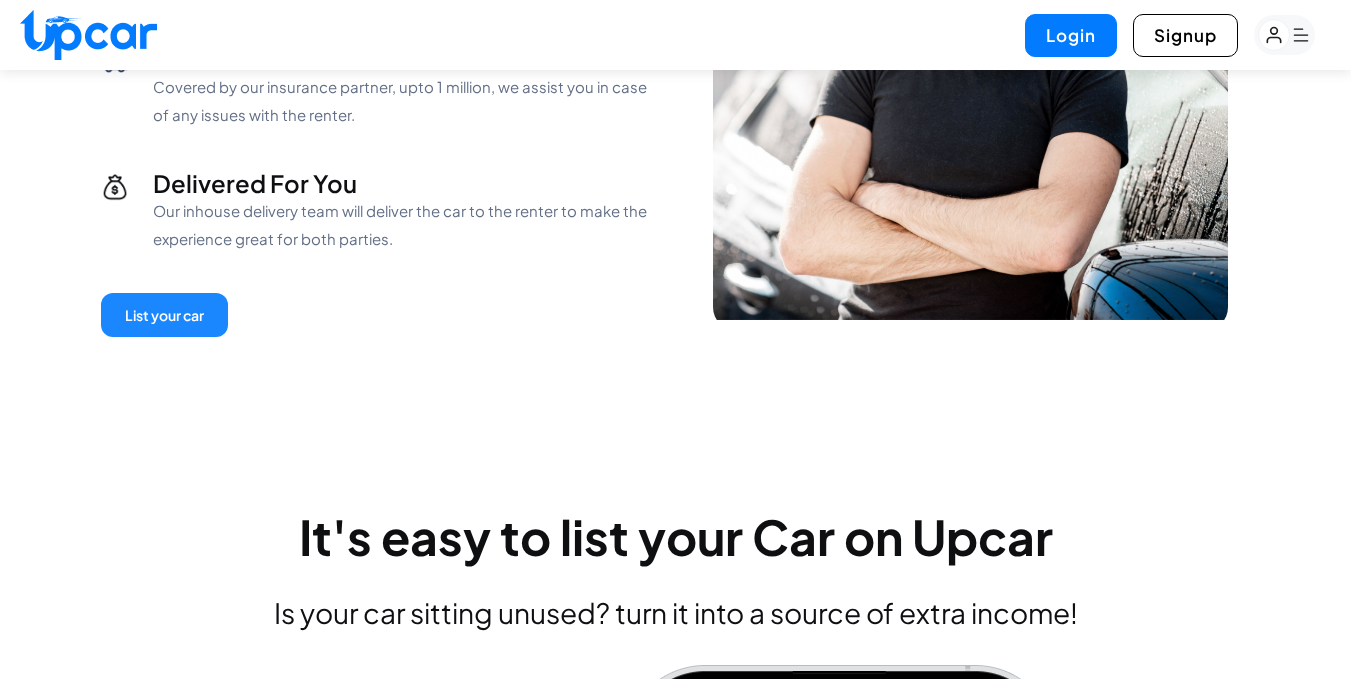 click on "List your car" at bounding box center (164, 315) 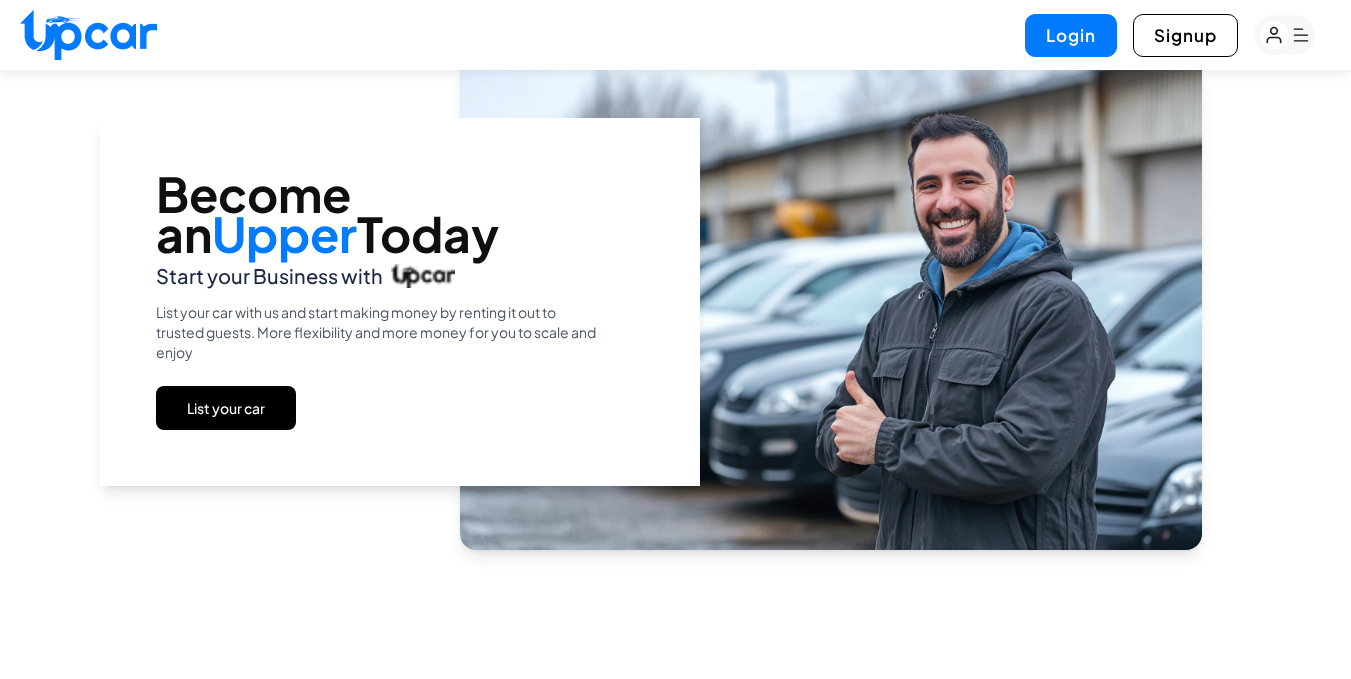 scroll, scrollTop: 3104, scrollLeft: 0, axis: vertical 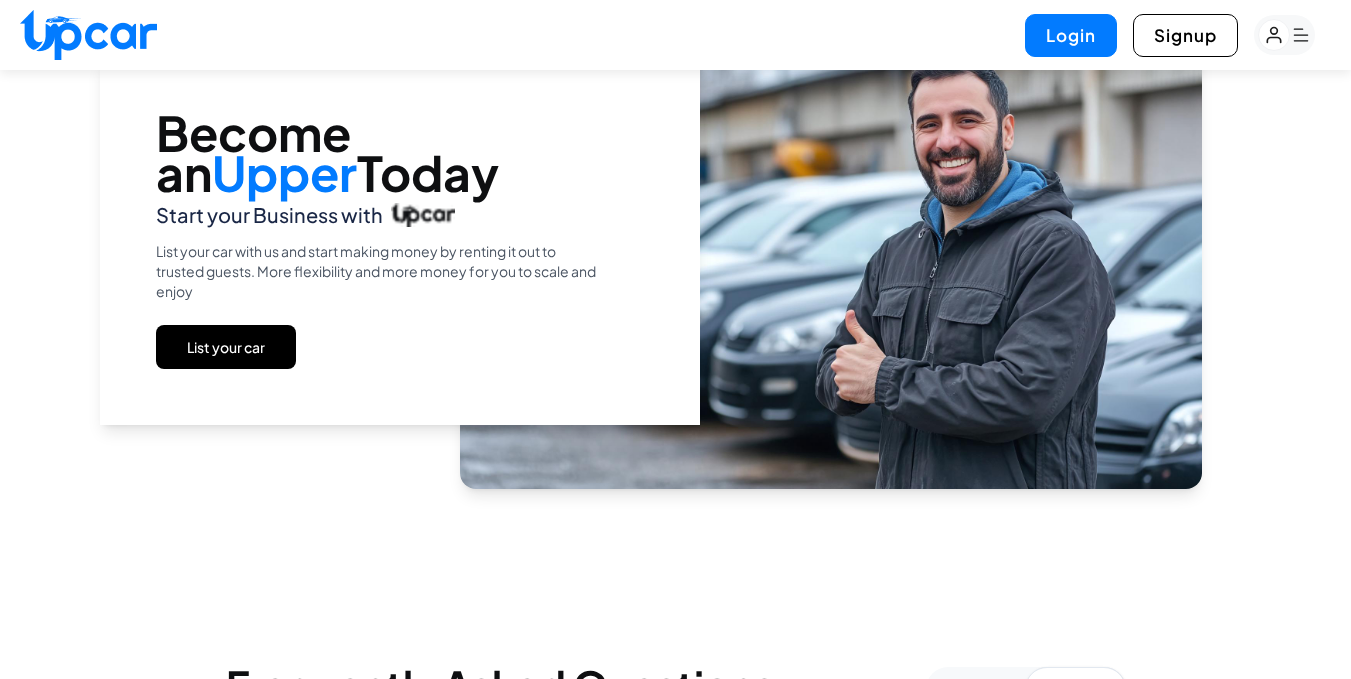 click on "List your car" at bounding box center [226, 347] 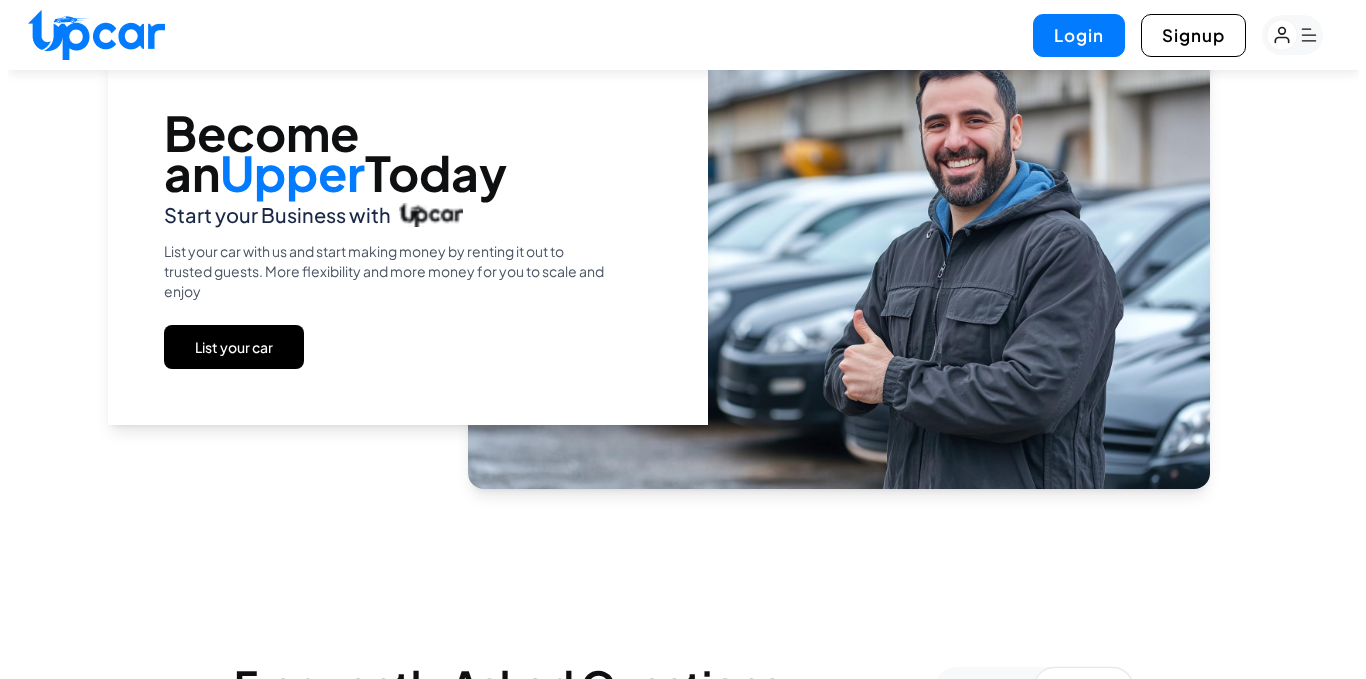 scroll, scrollTop: 0, scrollLeft: 0, axis: both 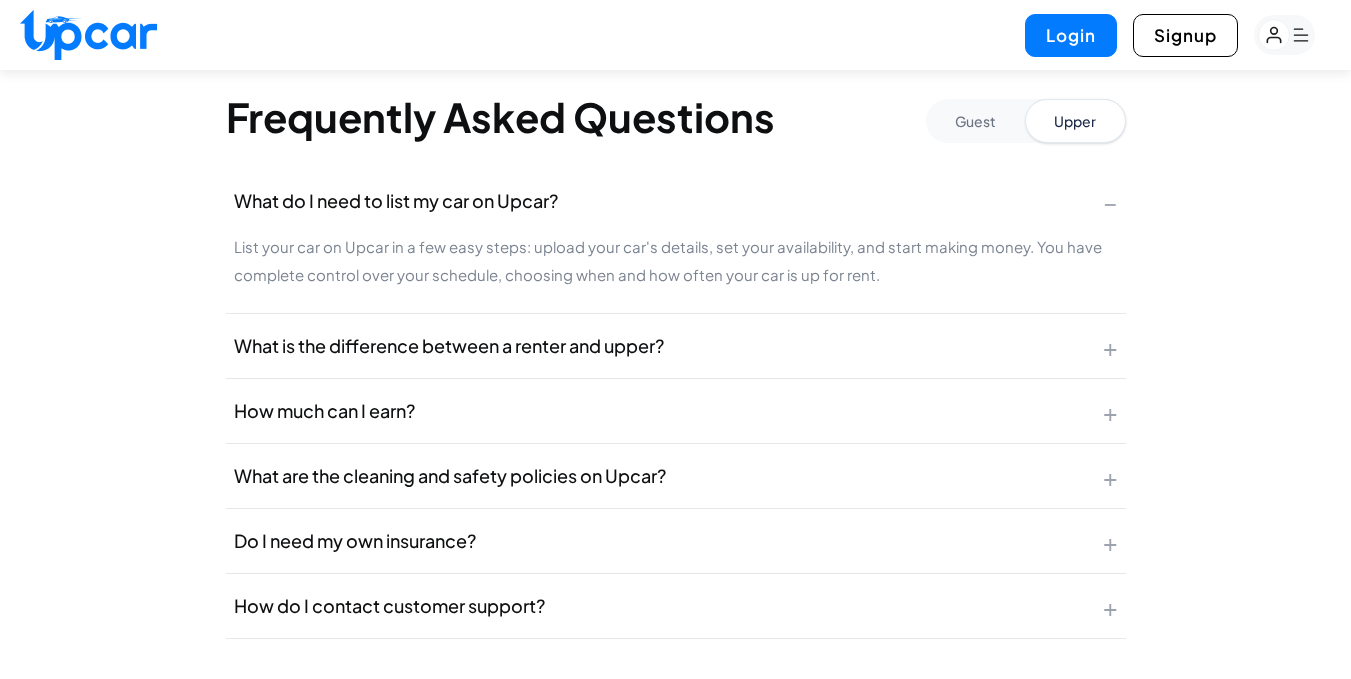 click on "Your car could make  $ 1050  on Upcar Is your car sitting unused? turn it into a source of extra income!   1   Month 1   Month Earn with Confidence—Guaranteed Income for 2 Months Kickstart your hosting journey worry-free. We guarantee your earnings for the first two months and offer dedicated VIP support to help you succeed. View Incentives Program List your car No.1 Host Friendly Platform We provide a safe and respectful platform for owners. No complicated rules, always supporting. Reduced platform fees Keep more of what you earn! Upcar is a safe and respectful platform which enables us to reduce our platform fees and pass the savings to you. 100% Verified Platform We are building a good renters only platform. Verify all guests to ensure they are genuine and trustworthy. Peace of Mind Covered by our insurance partner, upto 1 million, we assist you in case of any issues with the renter. Delivered For You List your car It's easy to list your Car on Upcar List Car in Just a Few Steps Your Schedule, Your Rules" at bounding box center [676, -1462] 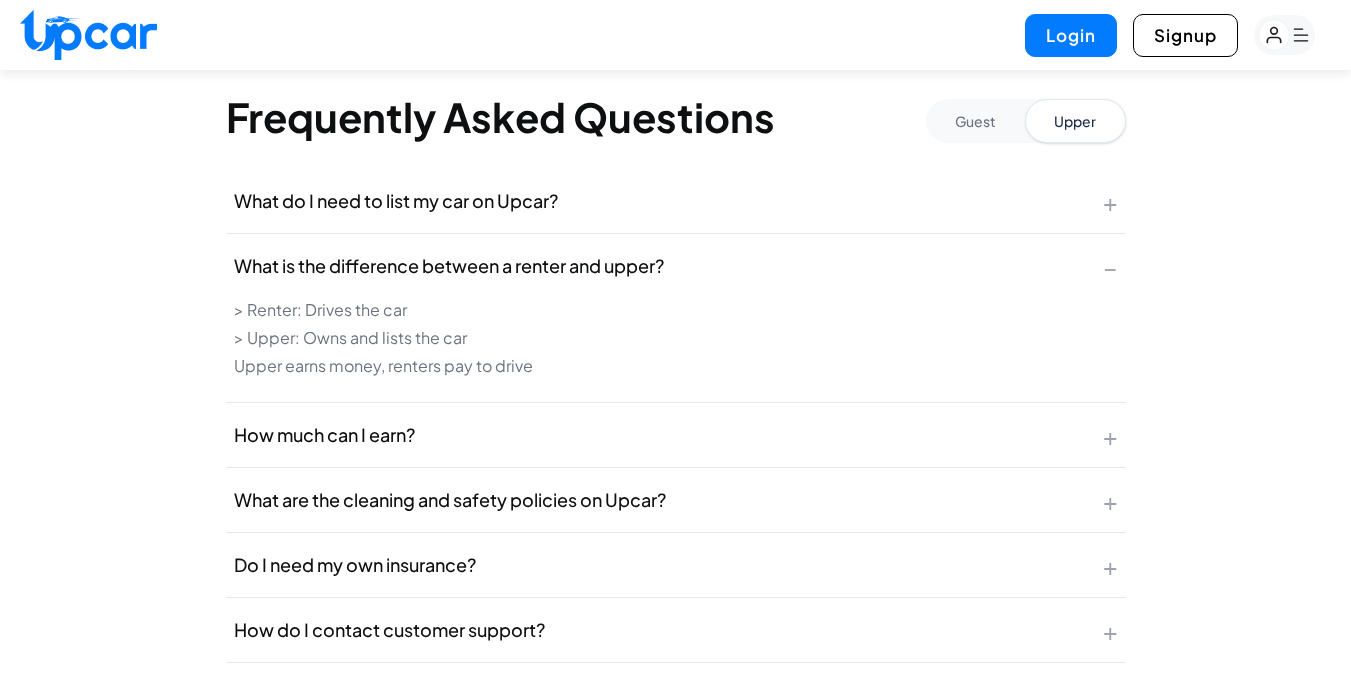 click on "How much can I earn? +" at bounding box center (676, 435) 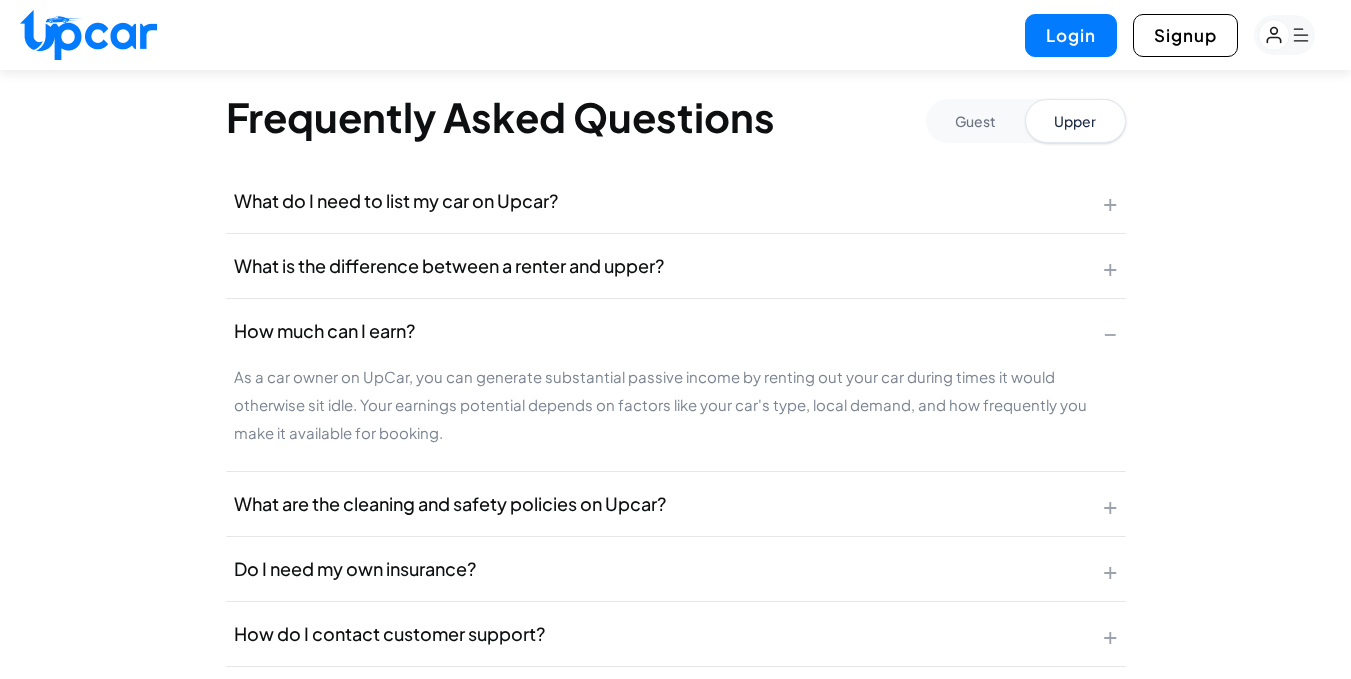 click on "Upper" at bounding box center [1075, 121] 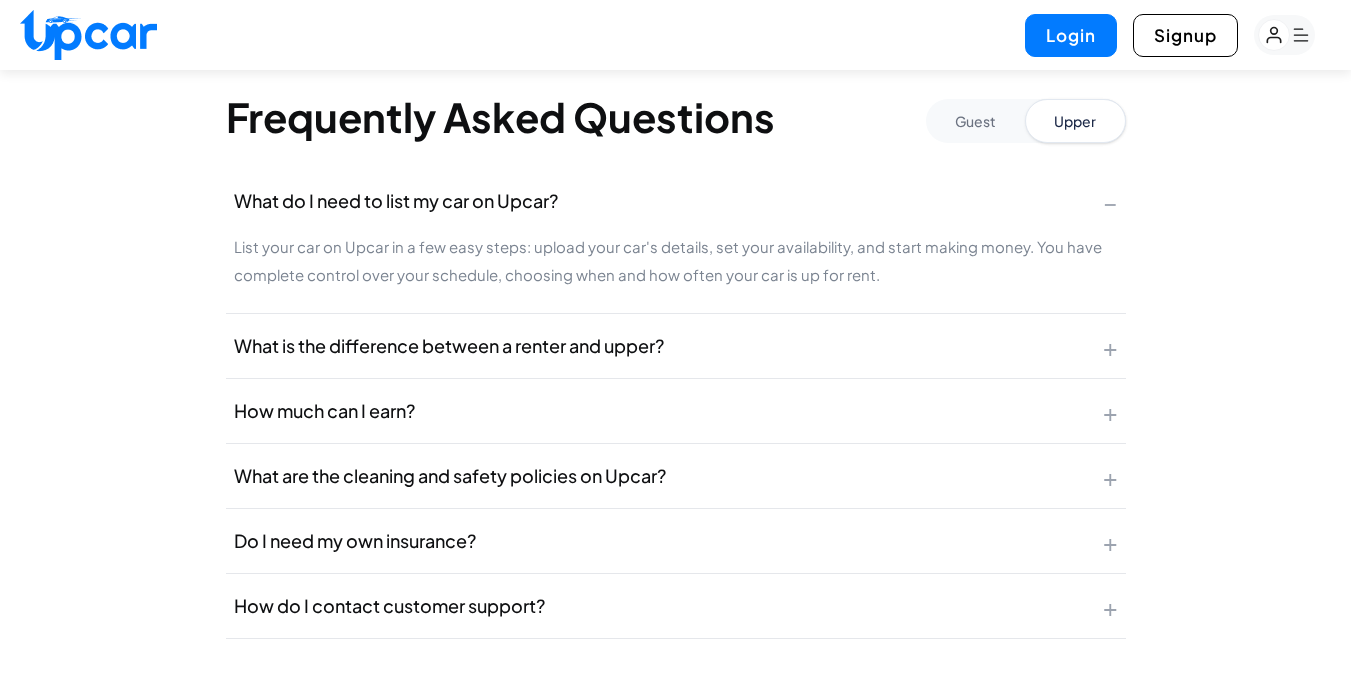 click on "Guest" at bounding box center (975, 121) 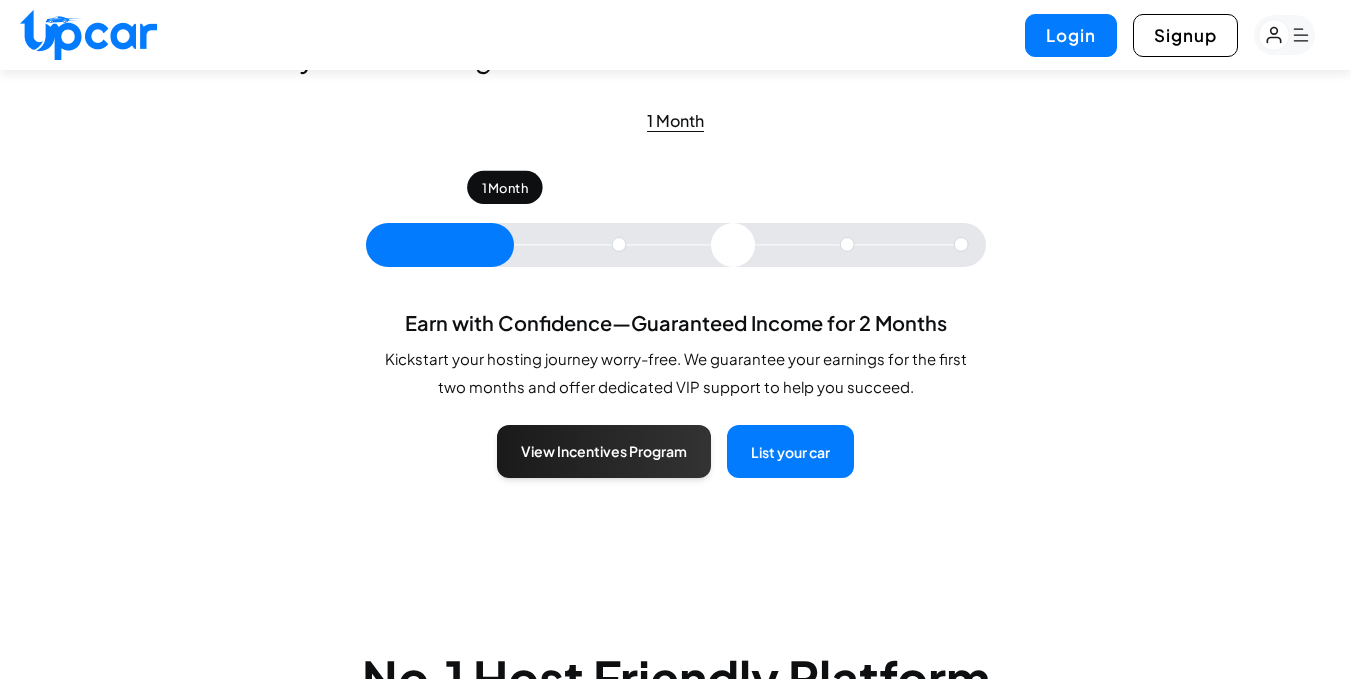scroll, scrollTop: 0, scrollLeft: 0, axis: both 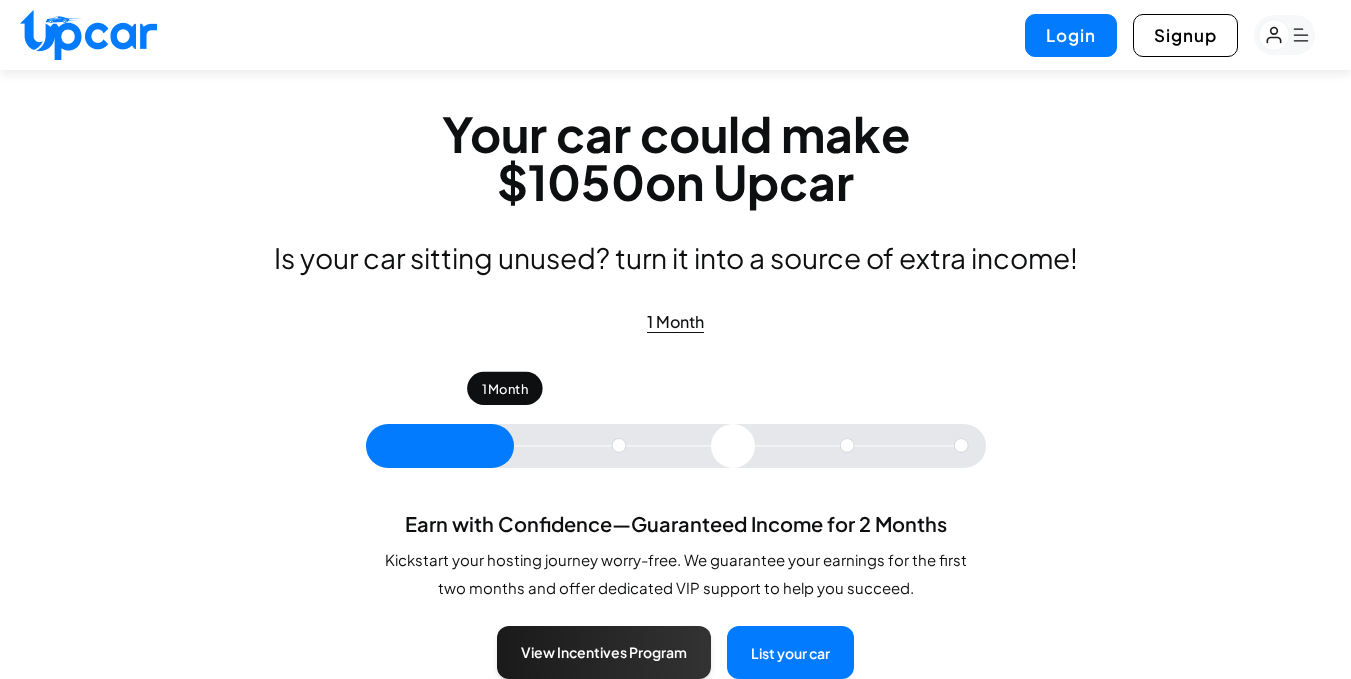 click at bounding box center [88, 35] 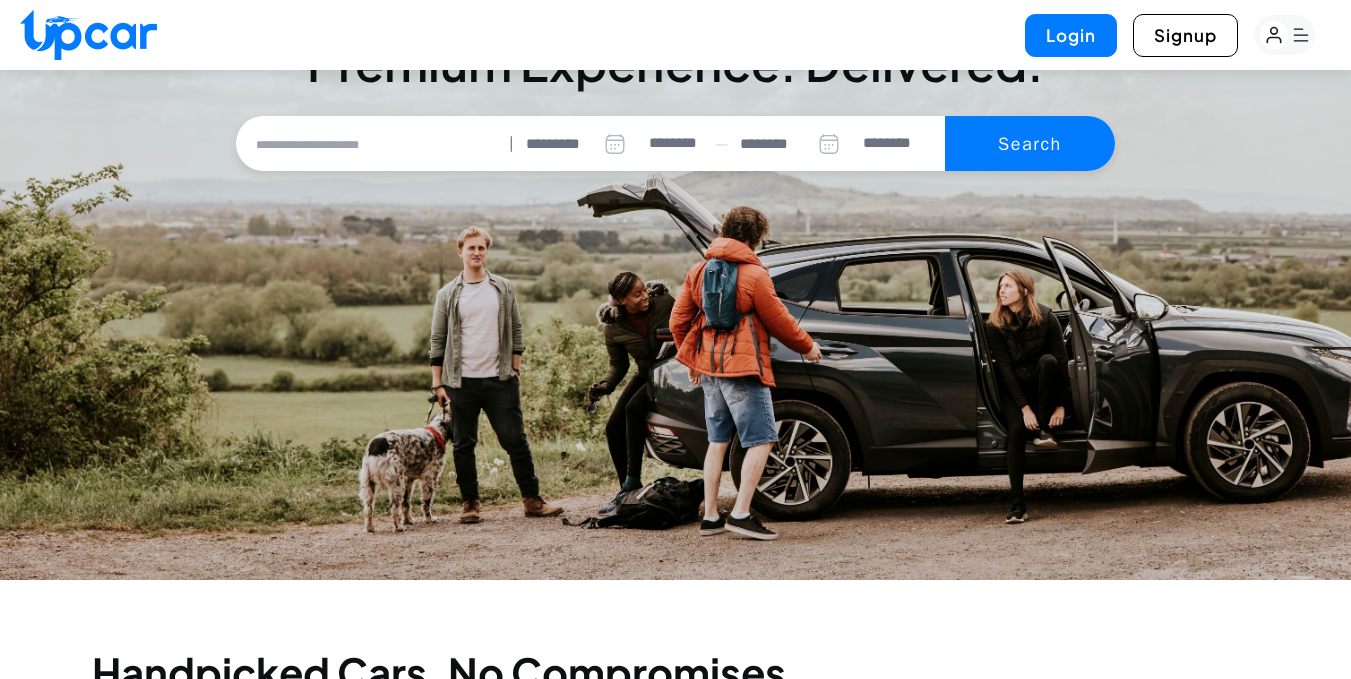 scroll, scrollTop: 0, scrollLeft: 0, axis: both 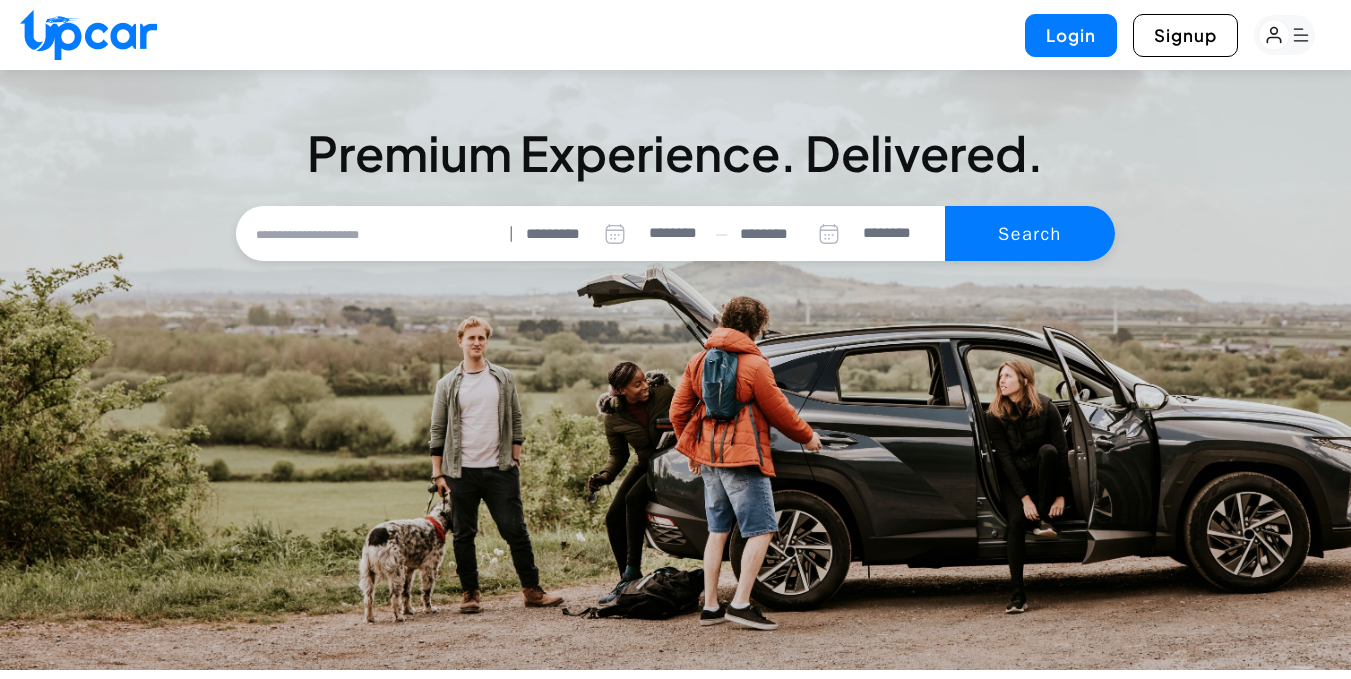 click 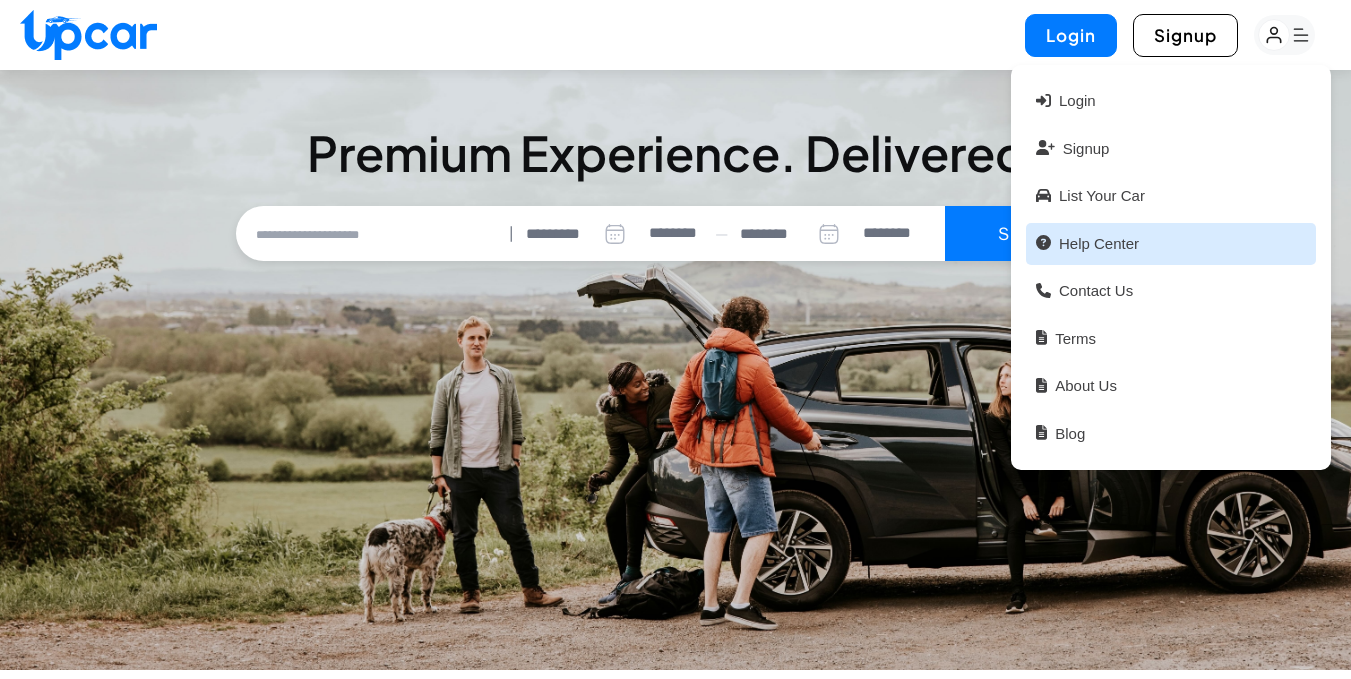 click on "Help Center" at bounding box center [1171, 244] 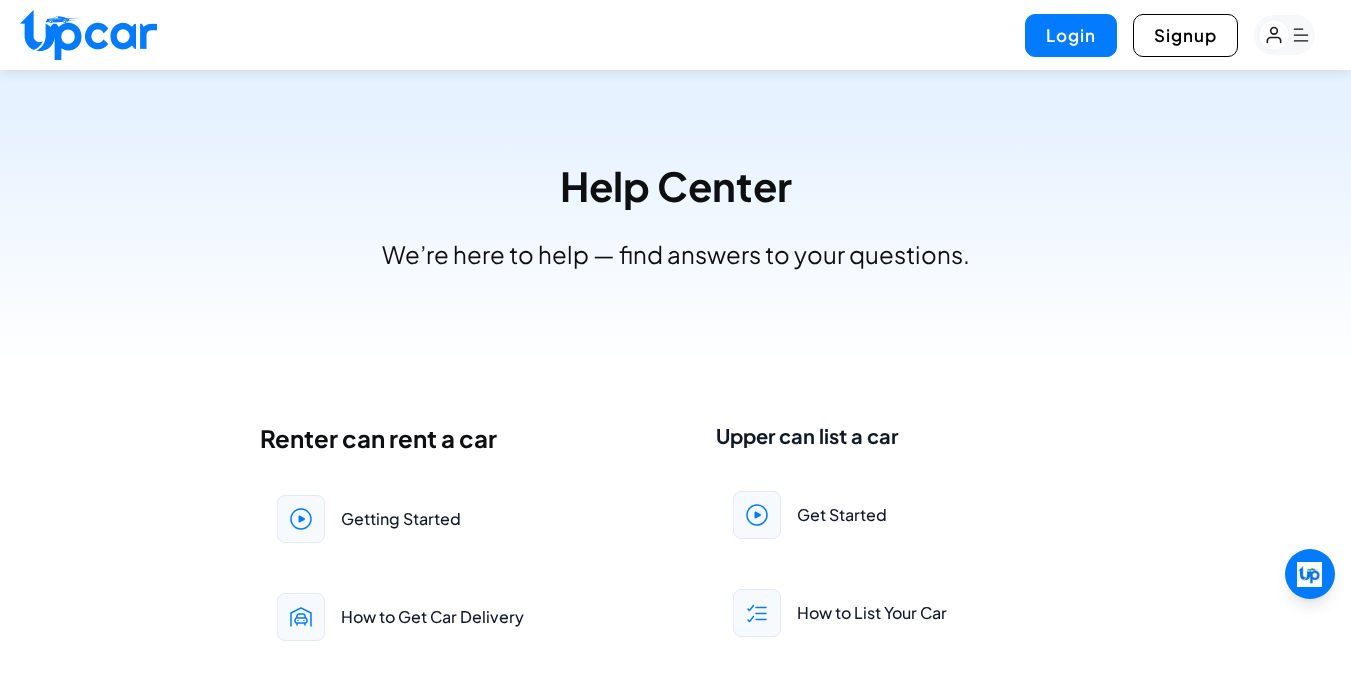 click 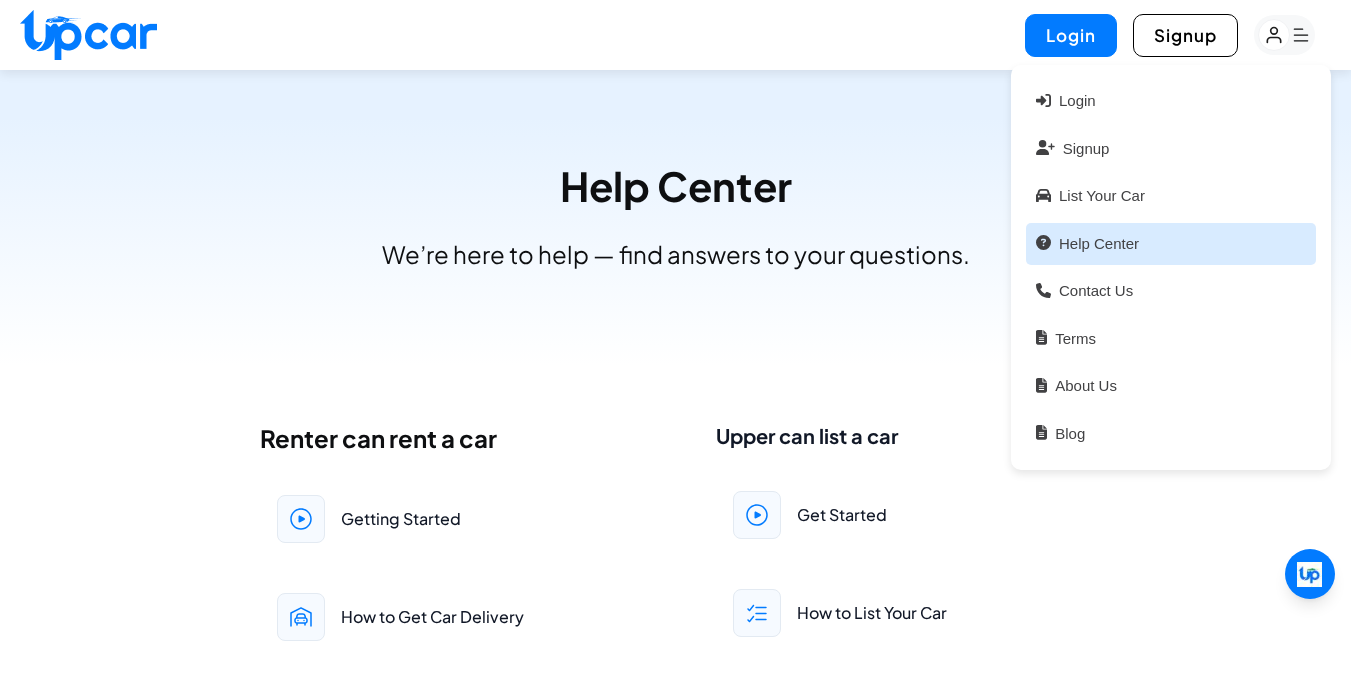 click on "Help Center" at bounding box center (1171, 244) 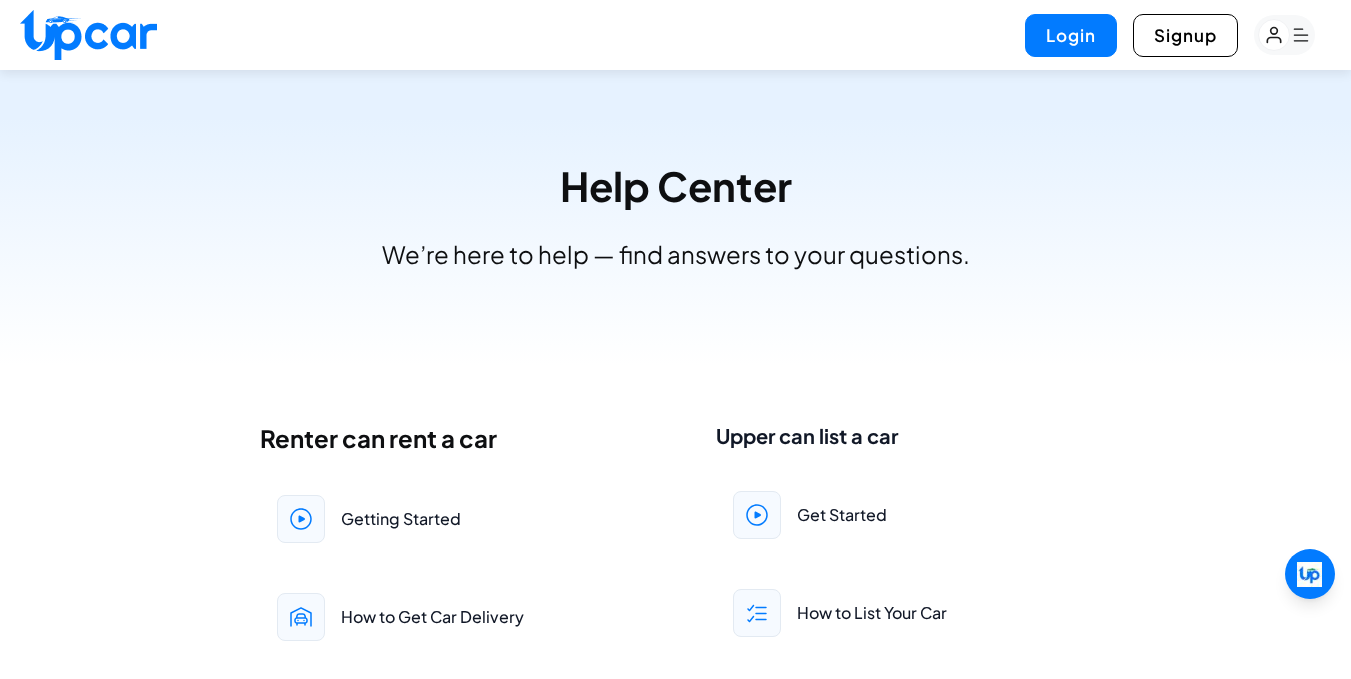 click 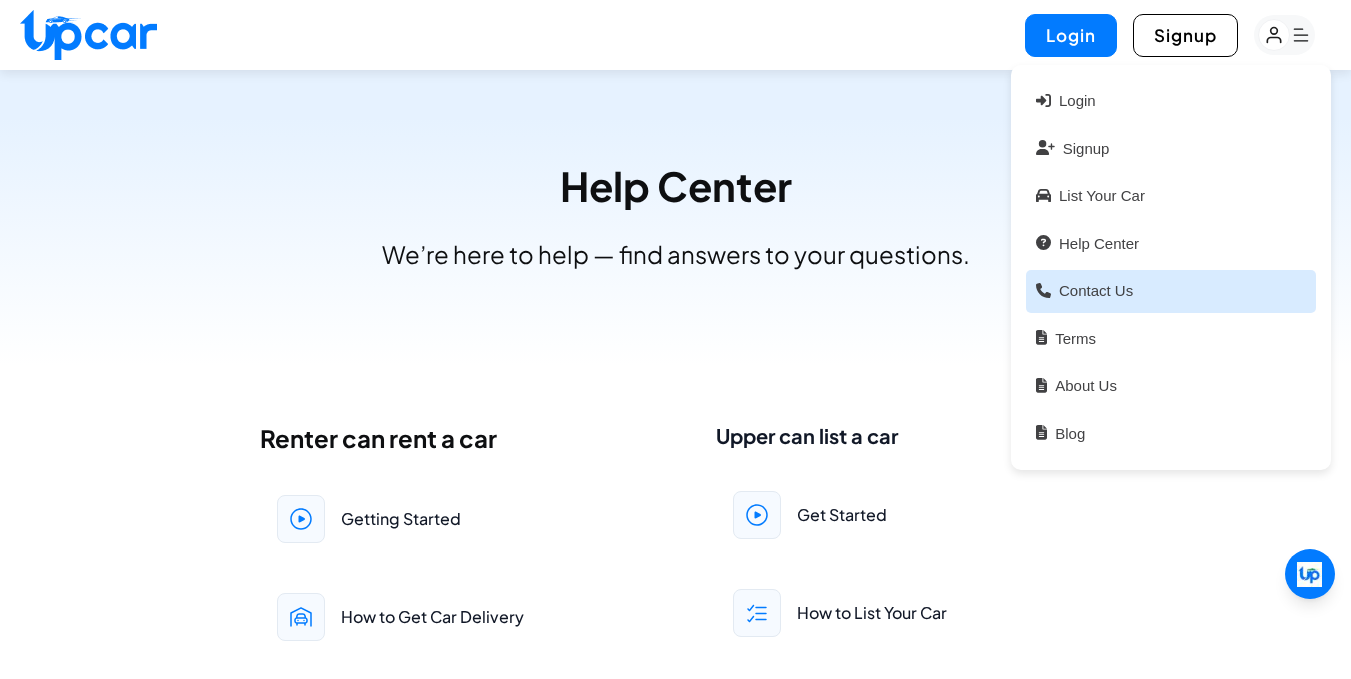 click on "Contact Us" at bounding box center [1171, 291] 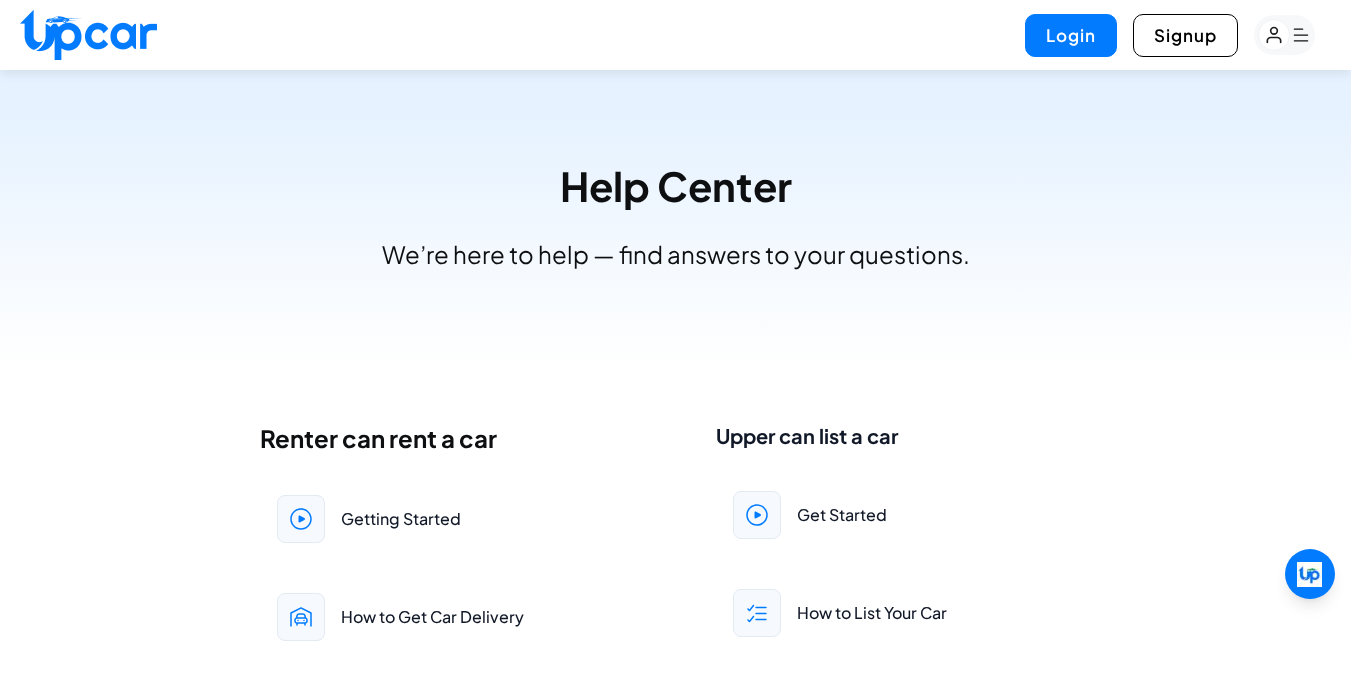 click 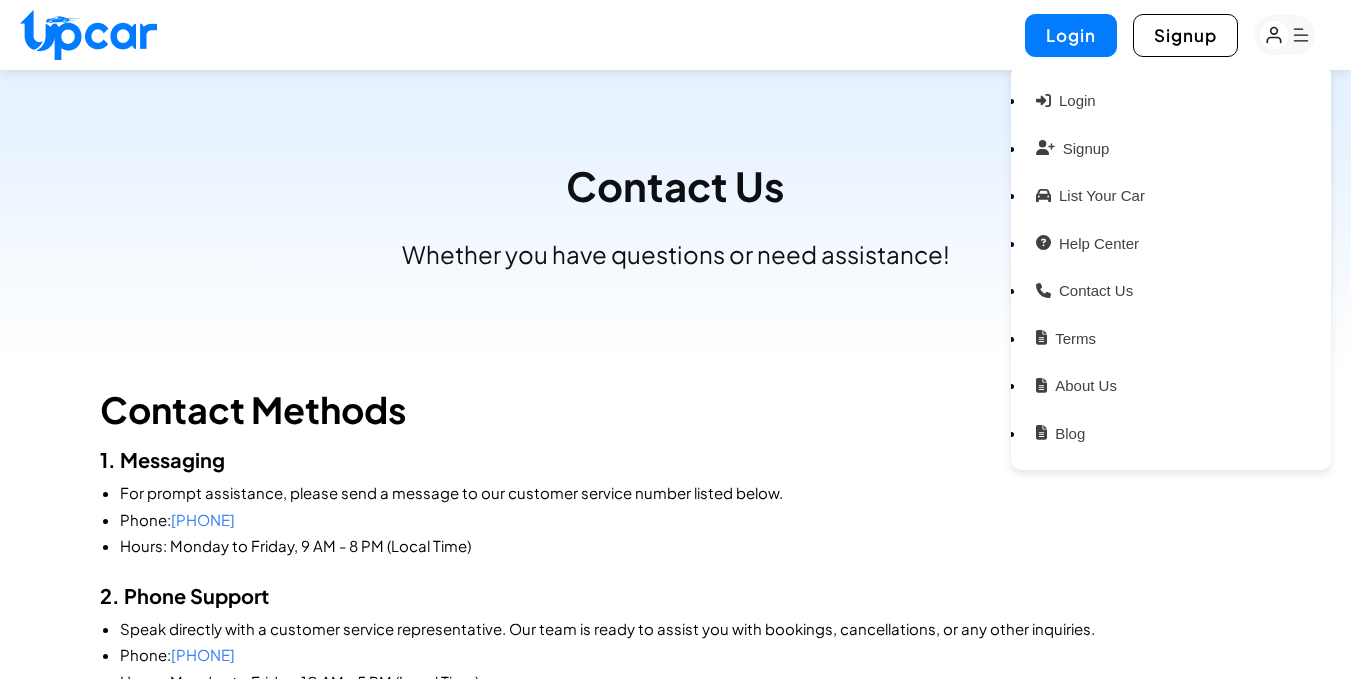 click on "Contact Us Whether you have questions or need assistance!" at bounding box center (675, 218) 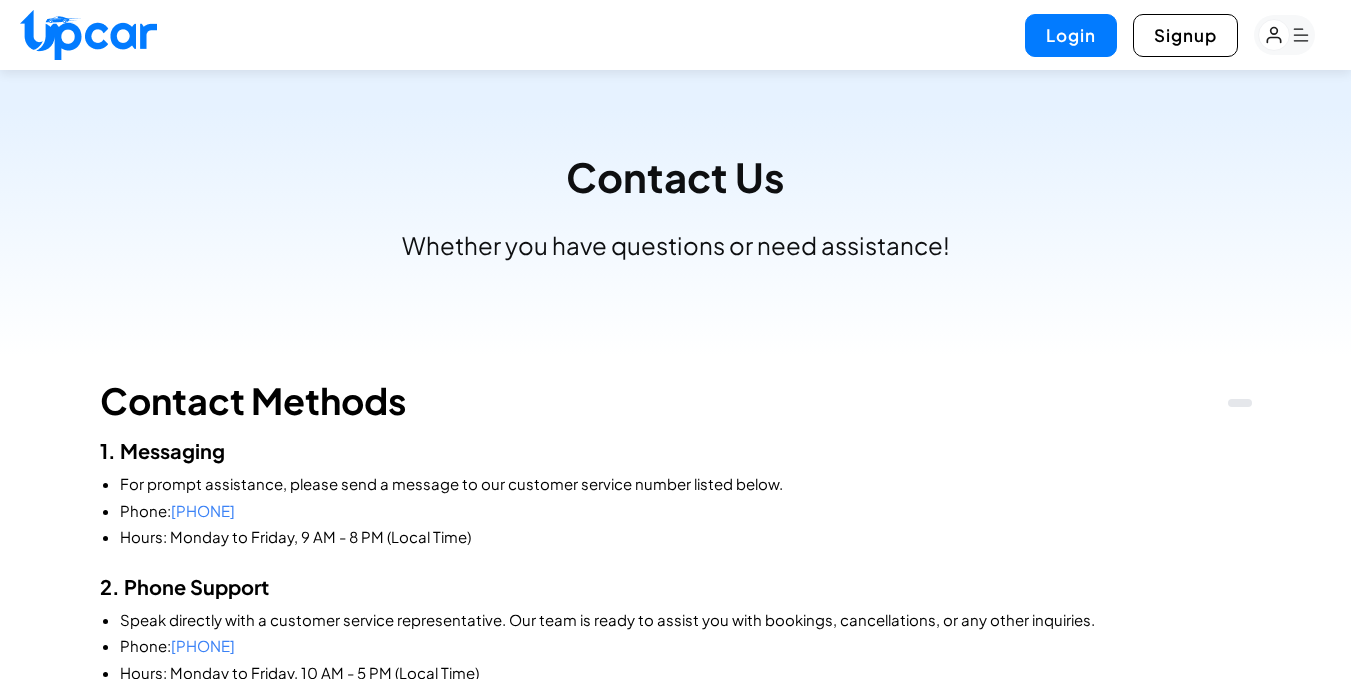 scroll, scrollTop: 0, scrollLeft: 0, axis: both 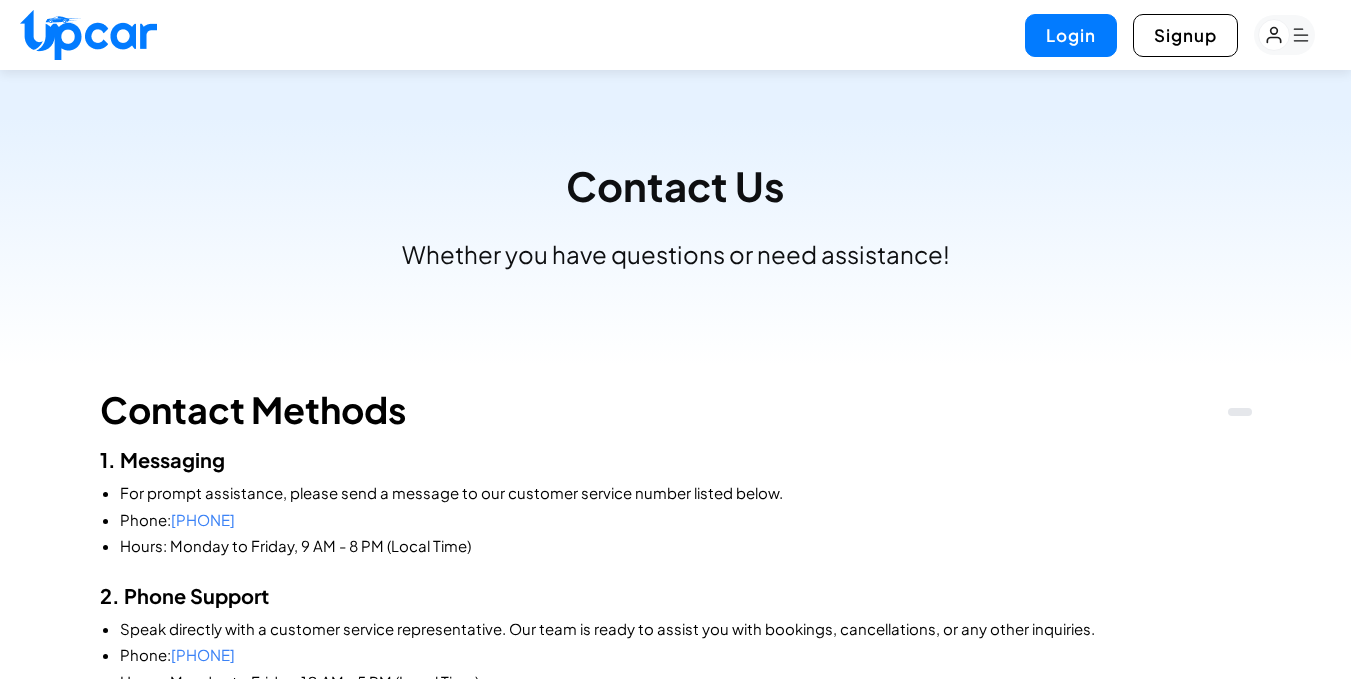 click on "Contact Us Whether you have questions or need assistance!" at bounding box center (675, 218) 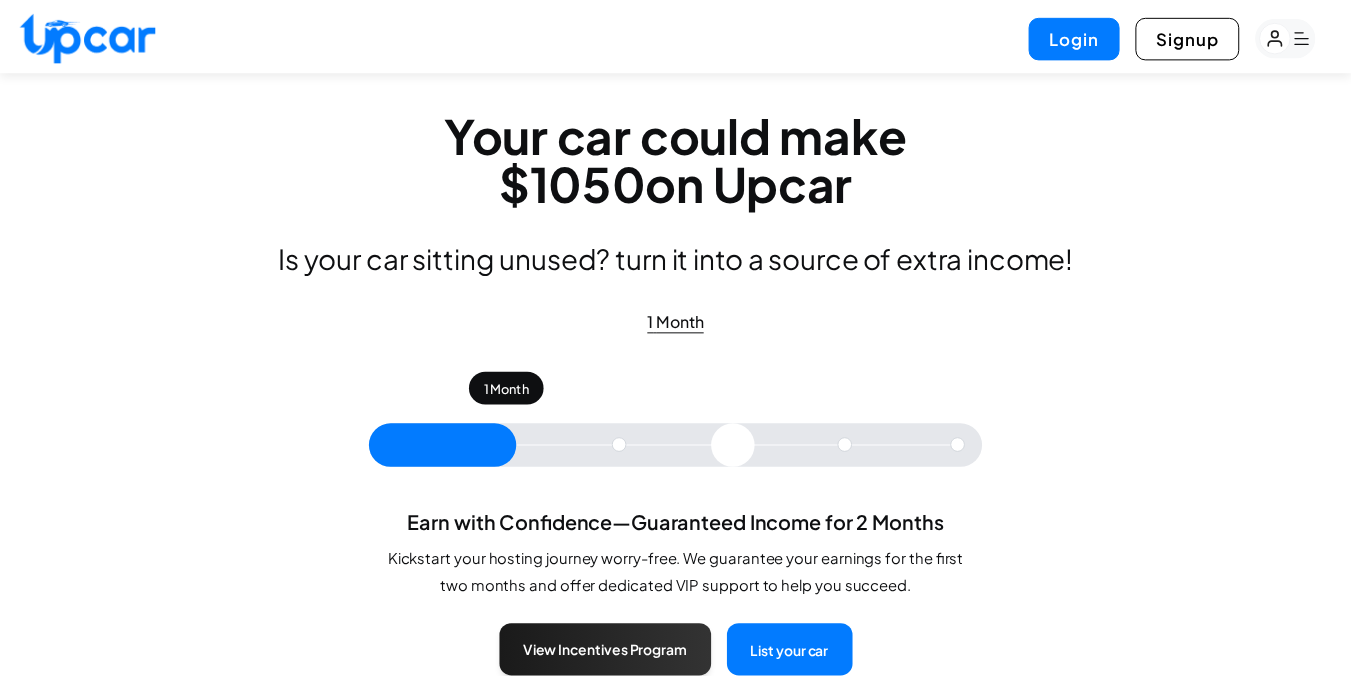 scroll, scrollTop: 0, scrollLeft: 0, axis: both 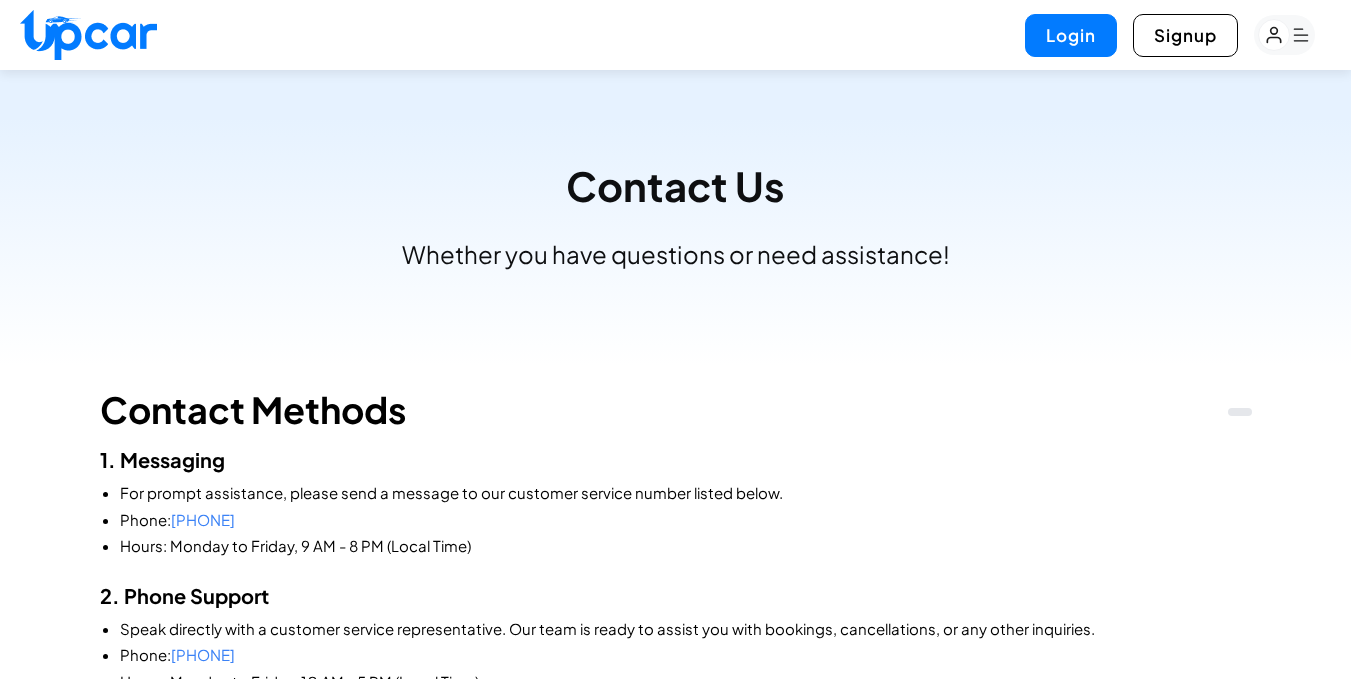 click on "Login Signup" at bounding box center (675, 35) 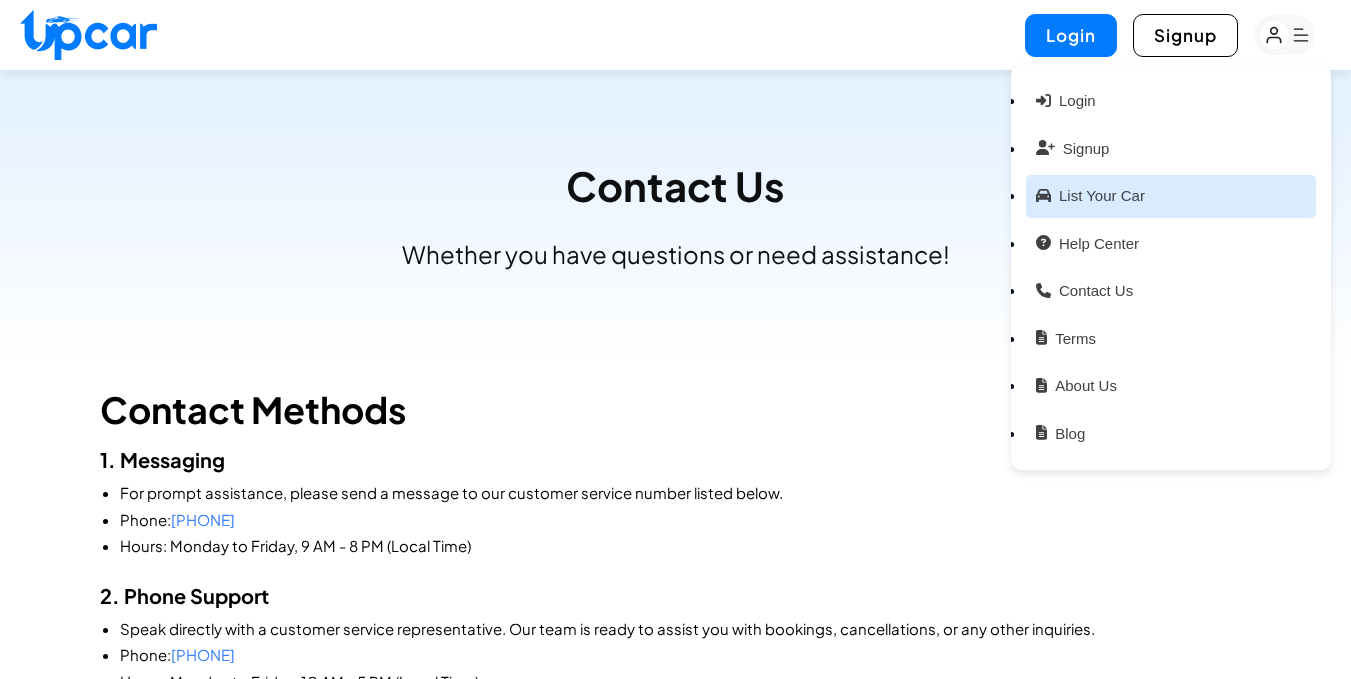 click on "List your car" at bounding box center [1171, 196] 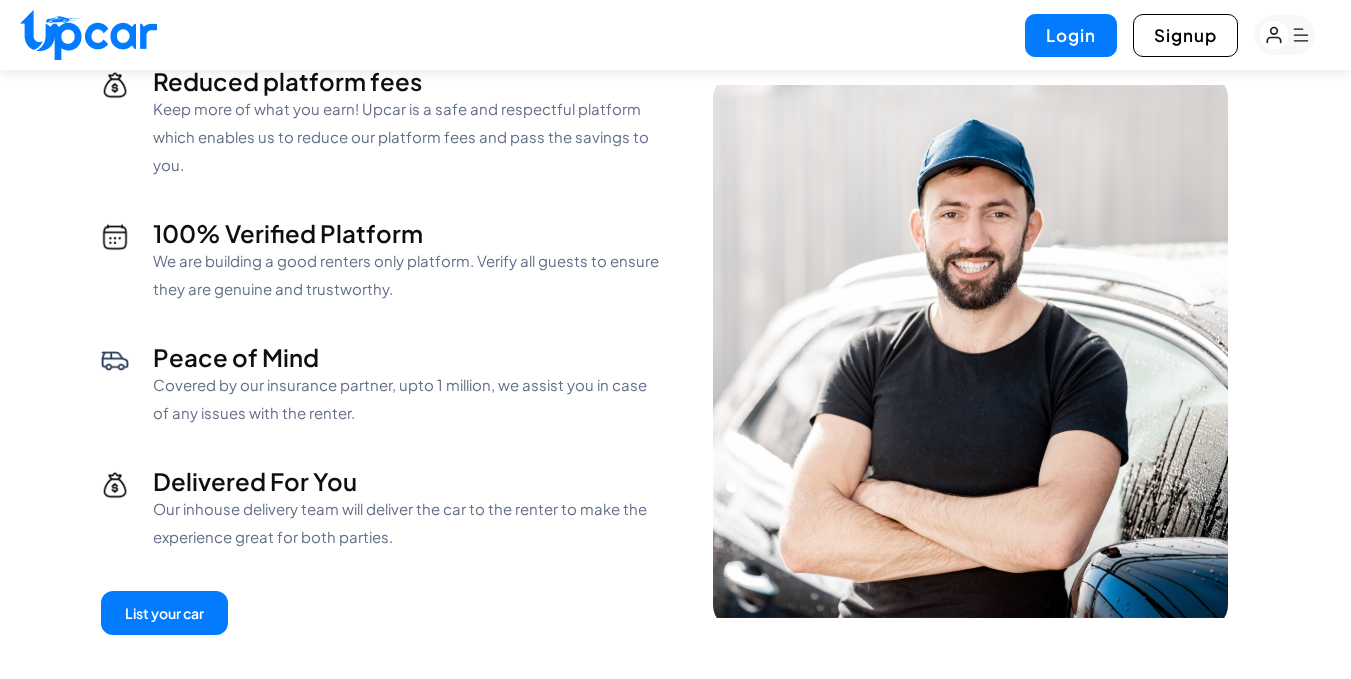 scroll, scrollTop: 987, scrollLeft: 0, axis: vertical 